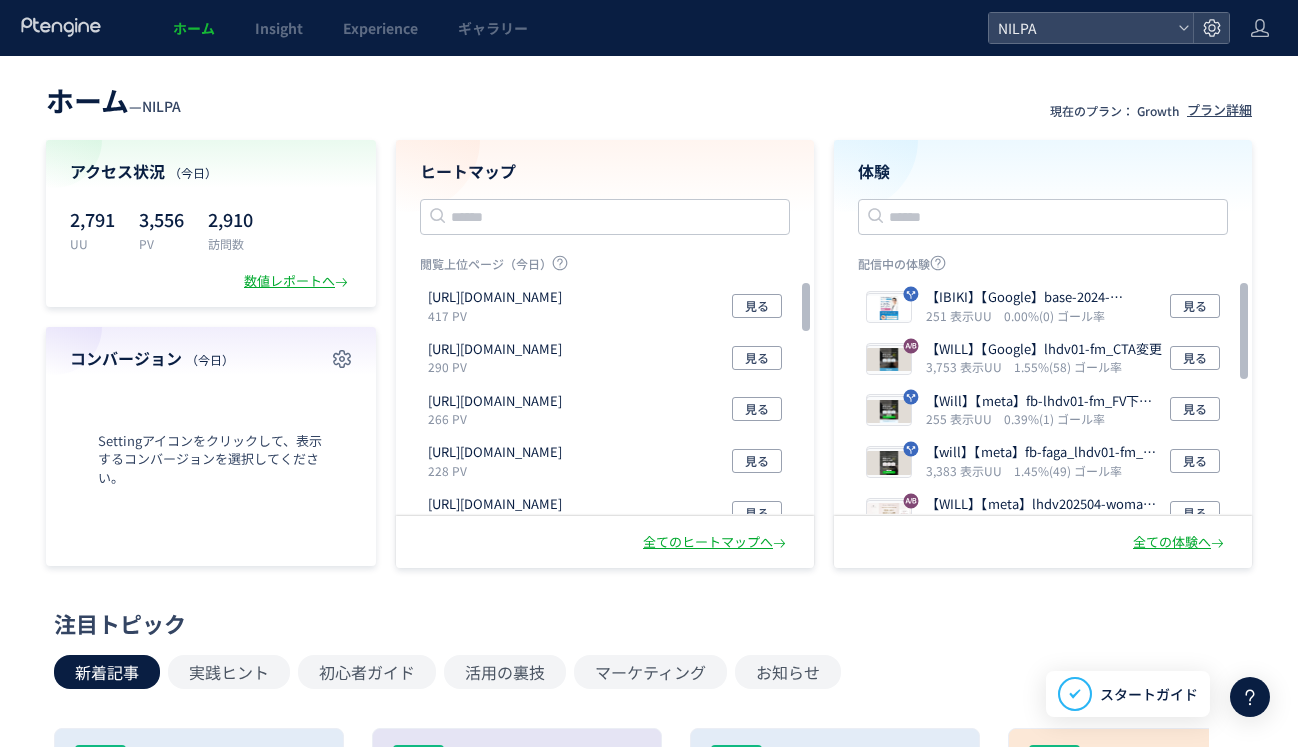 scroll, scrollTop: 0, scrollLeft: 0, axis: both 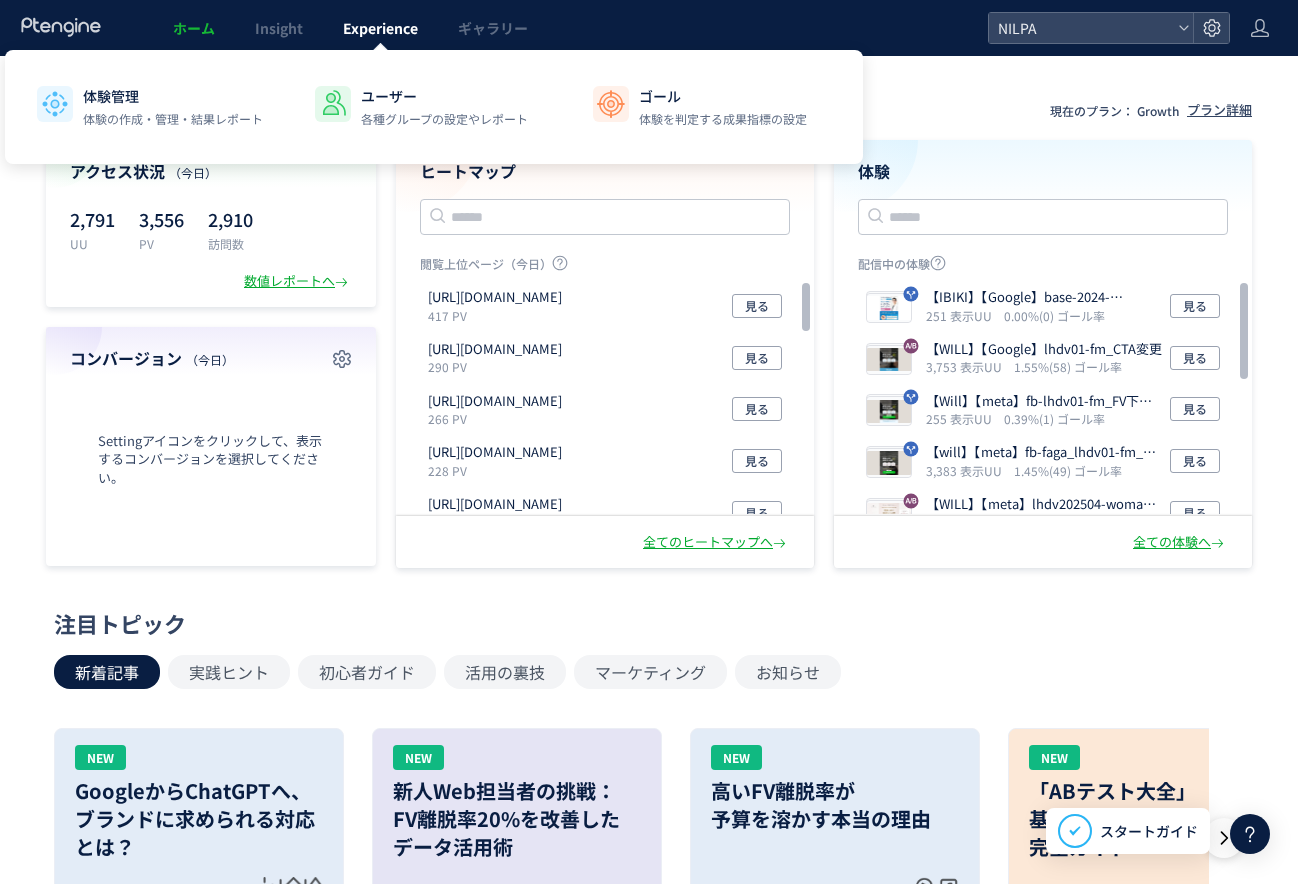 click on "Experience" at bounding box center (380, 28) 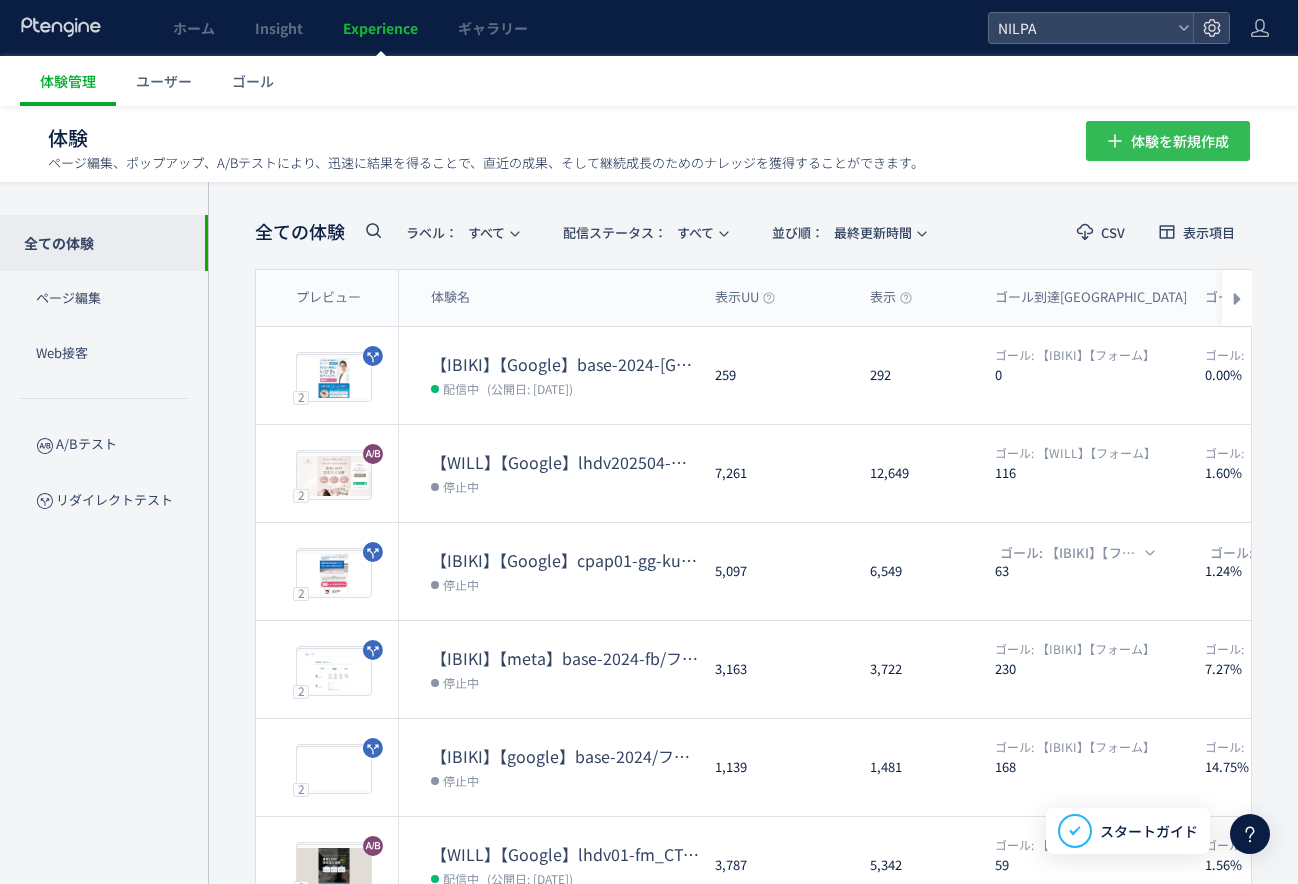 click on "体験を新規作成" 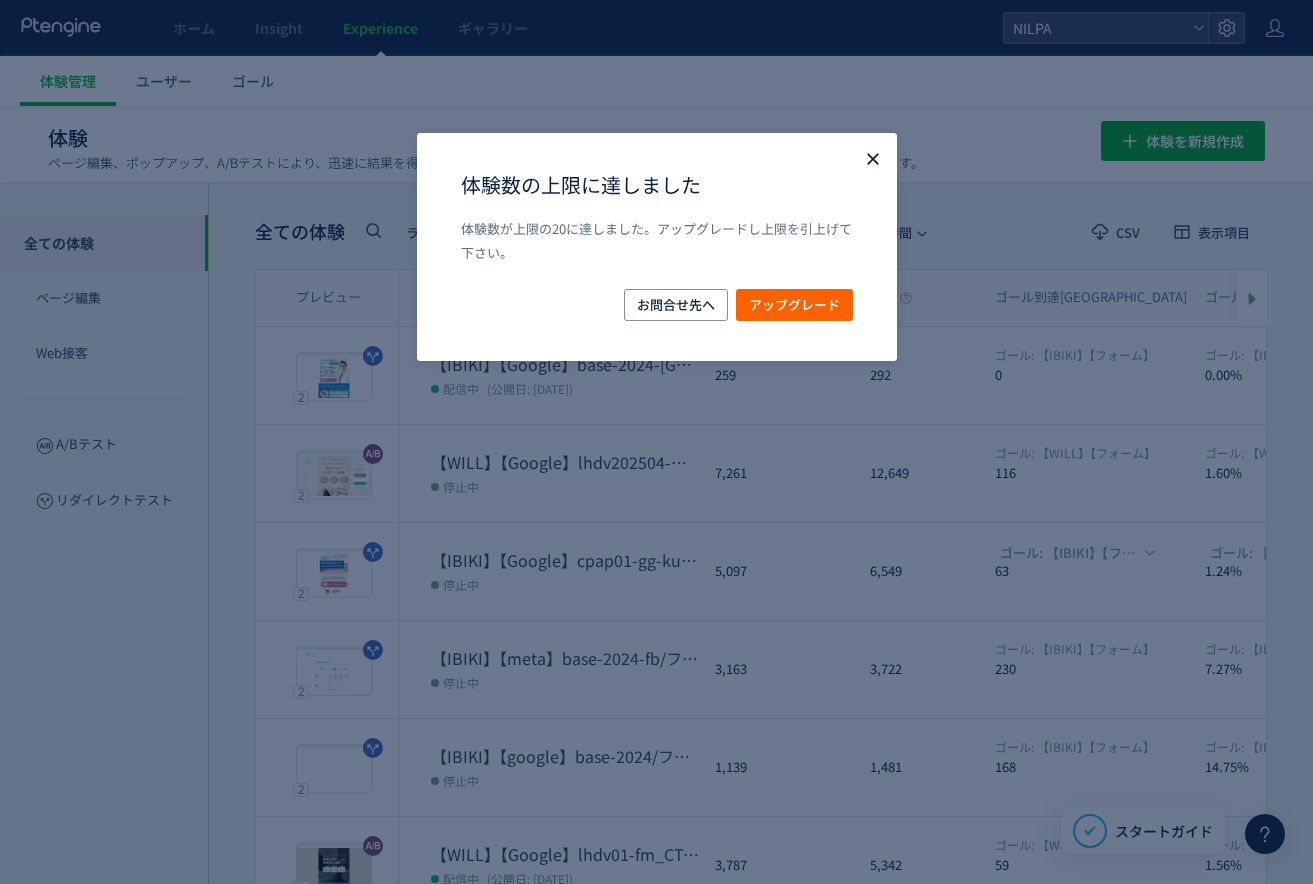 click 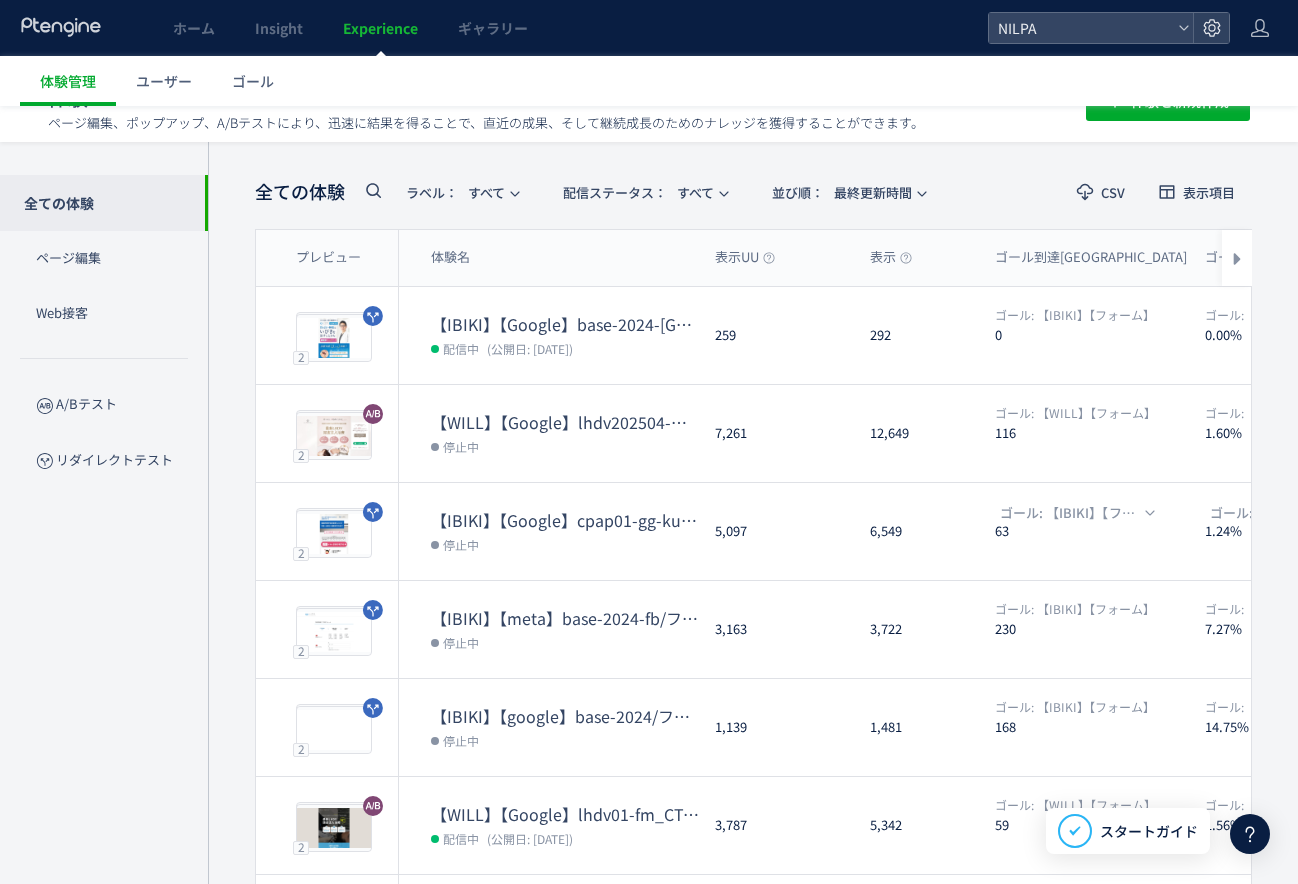 scroll, scrollTop: 27, scrollLeft: 0, axis: vertical 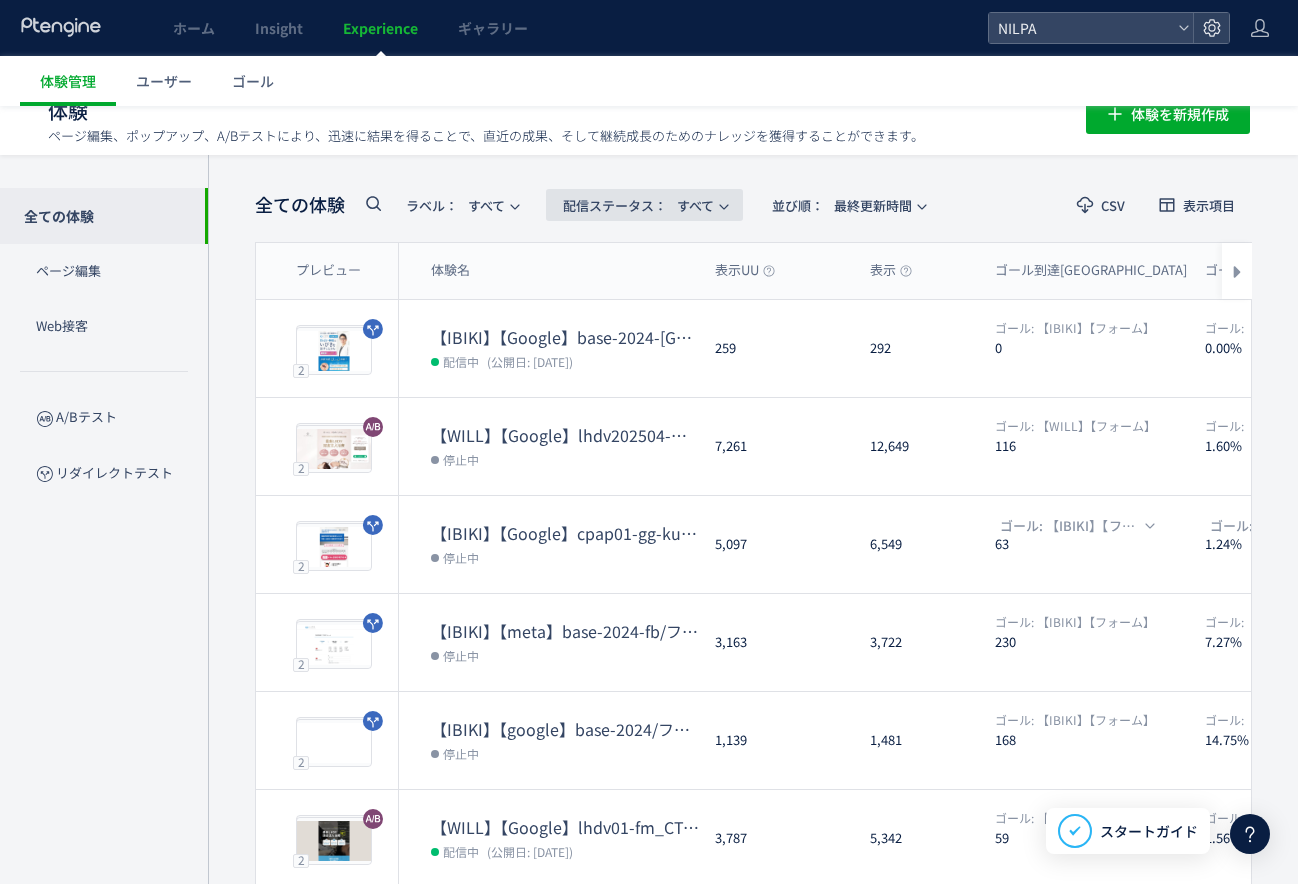 click on "配信ステータス​：  すべて" 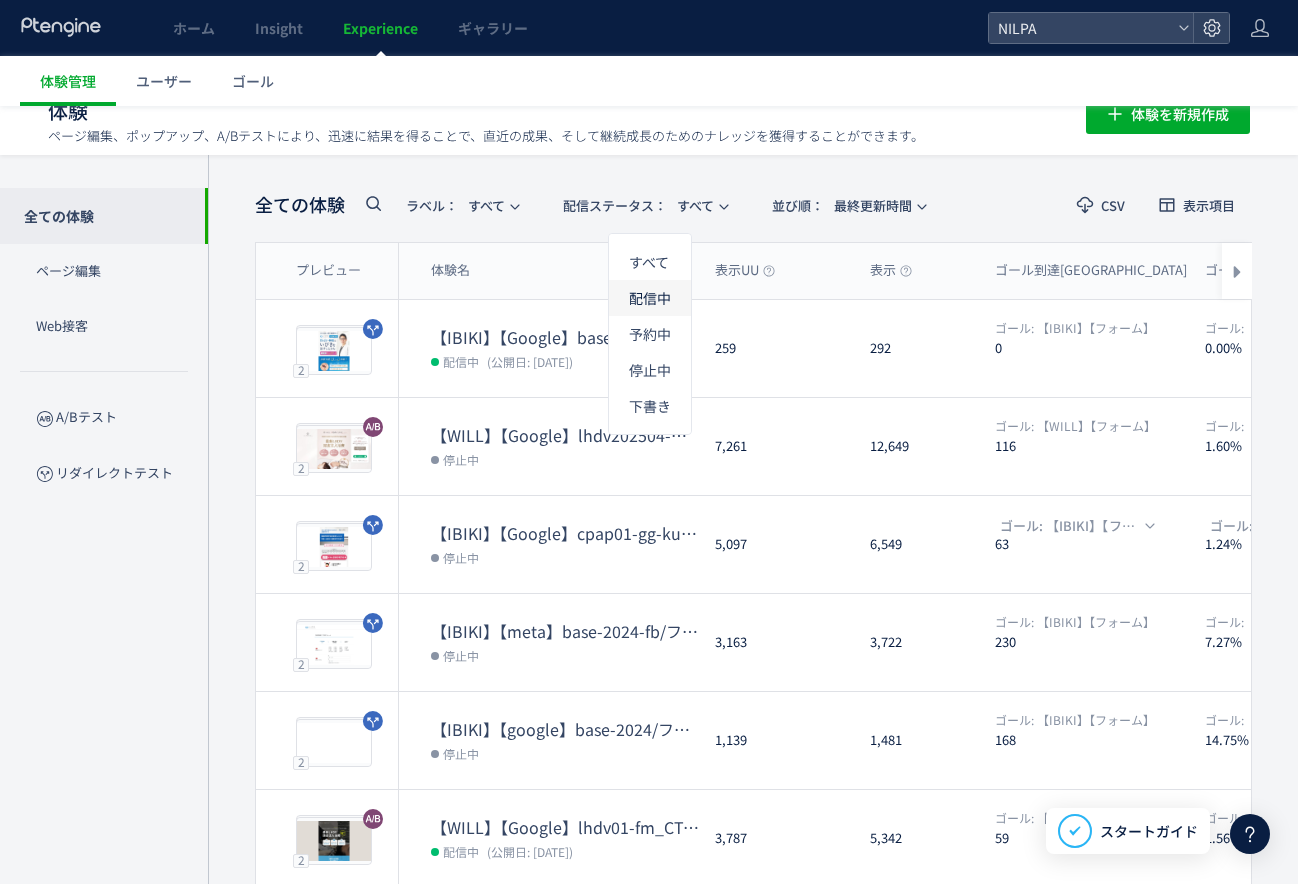 click on "配信中" 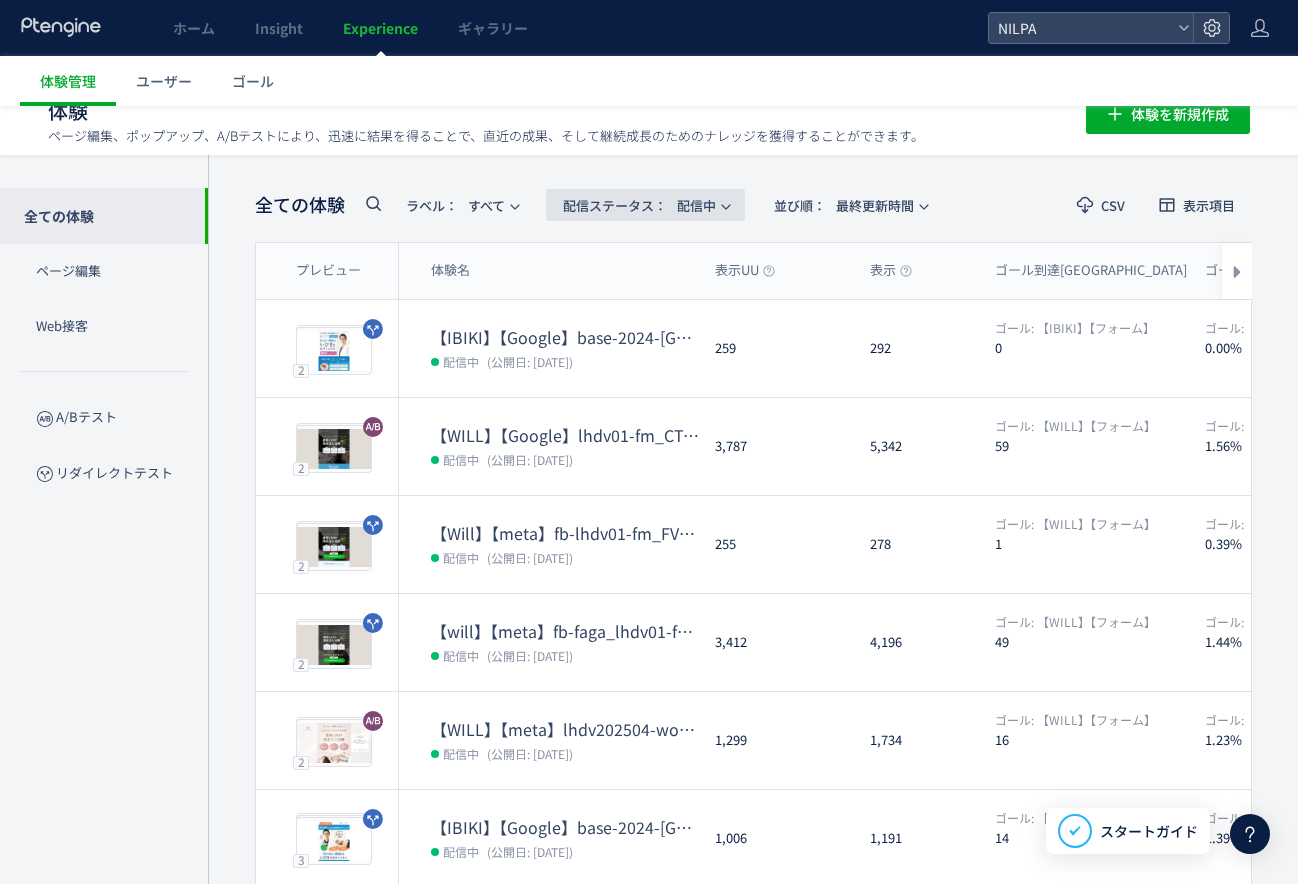 click on "配信ステータス​：" at bounding box center [615, 205] 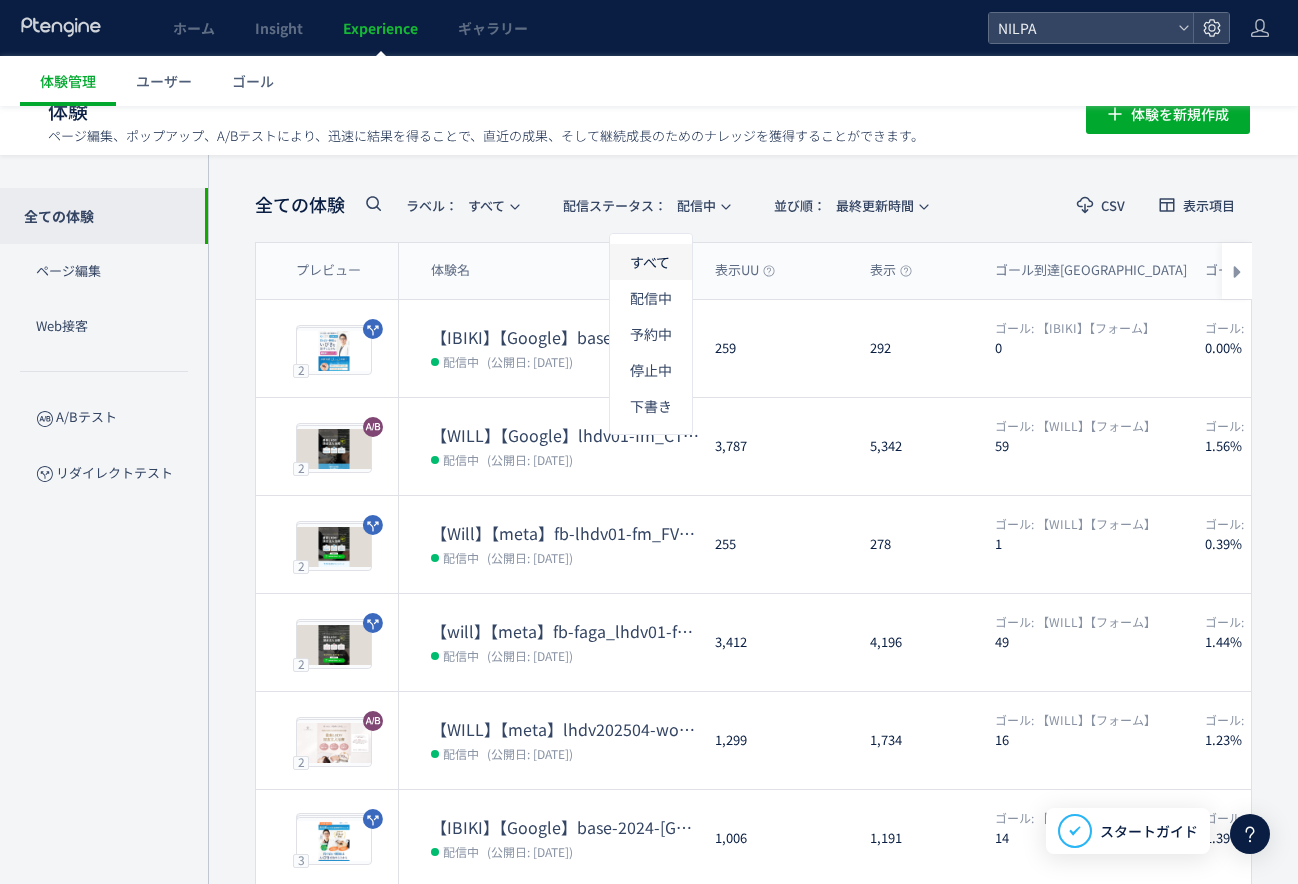 click on "すべて" 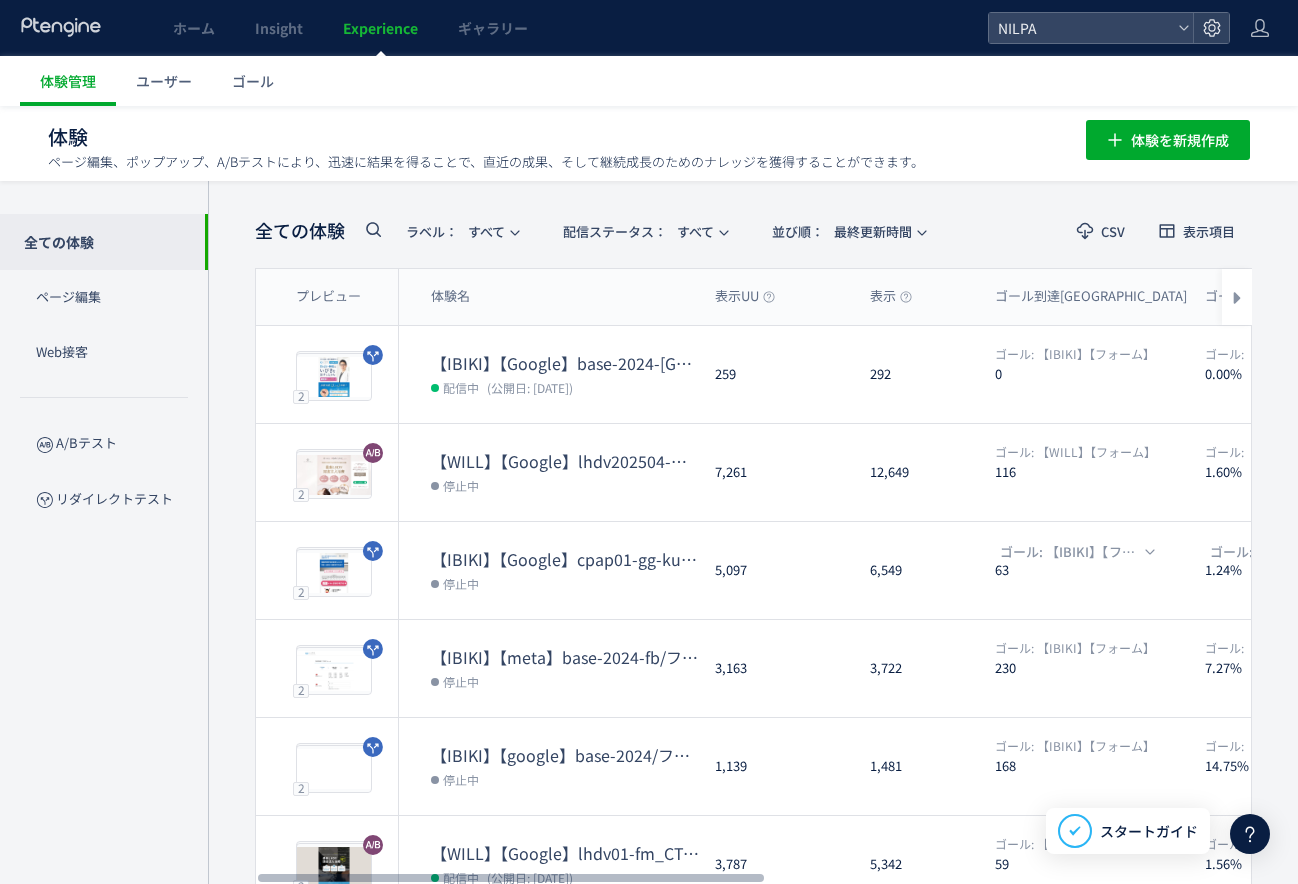 scroll, scrollTop: 0, scrollLeft: 0, axis: both 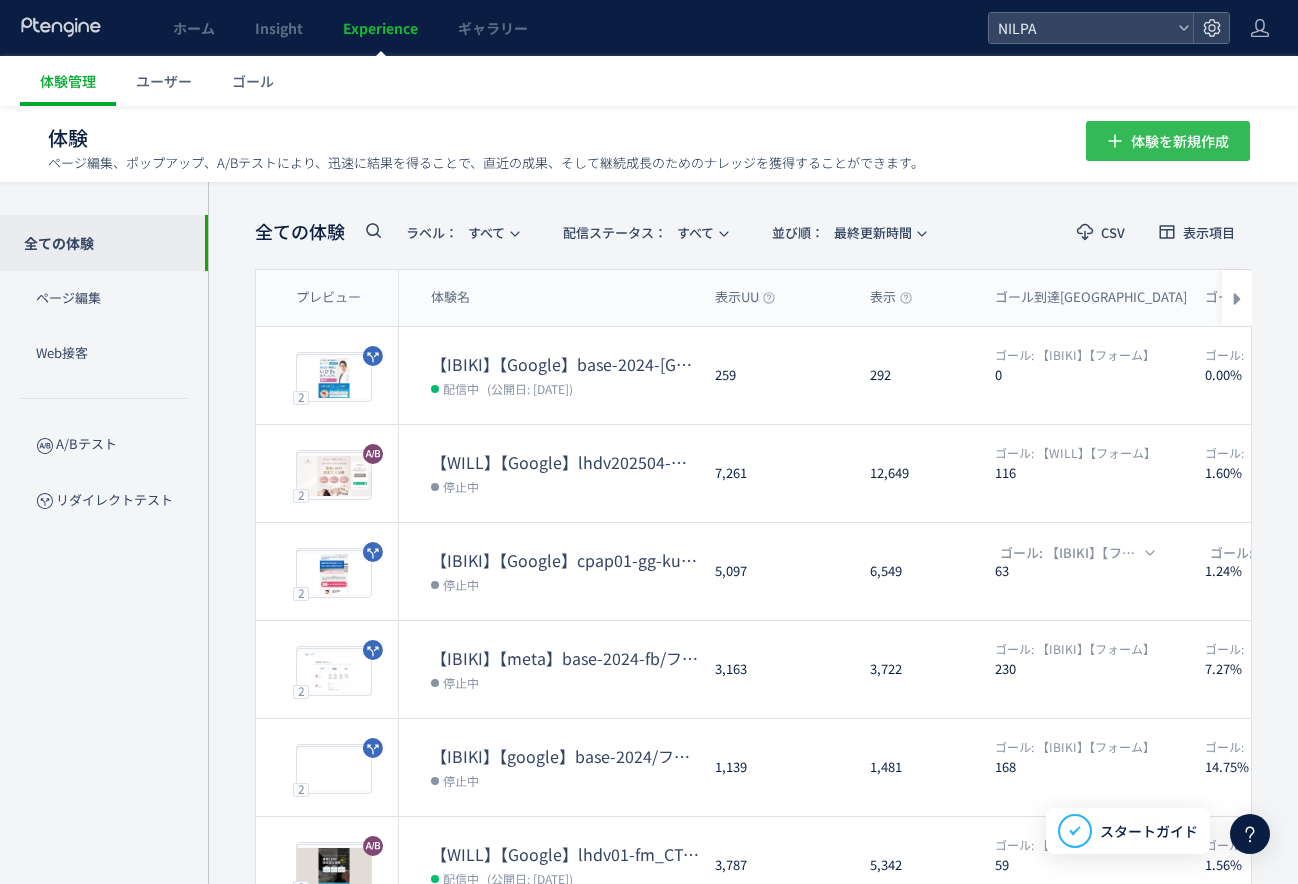 click on "体験を新規作成" at bounding box center (1180, 141) 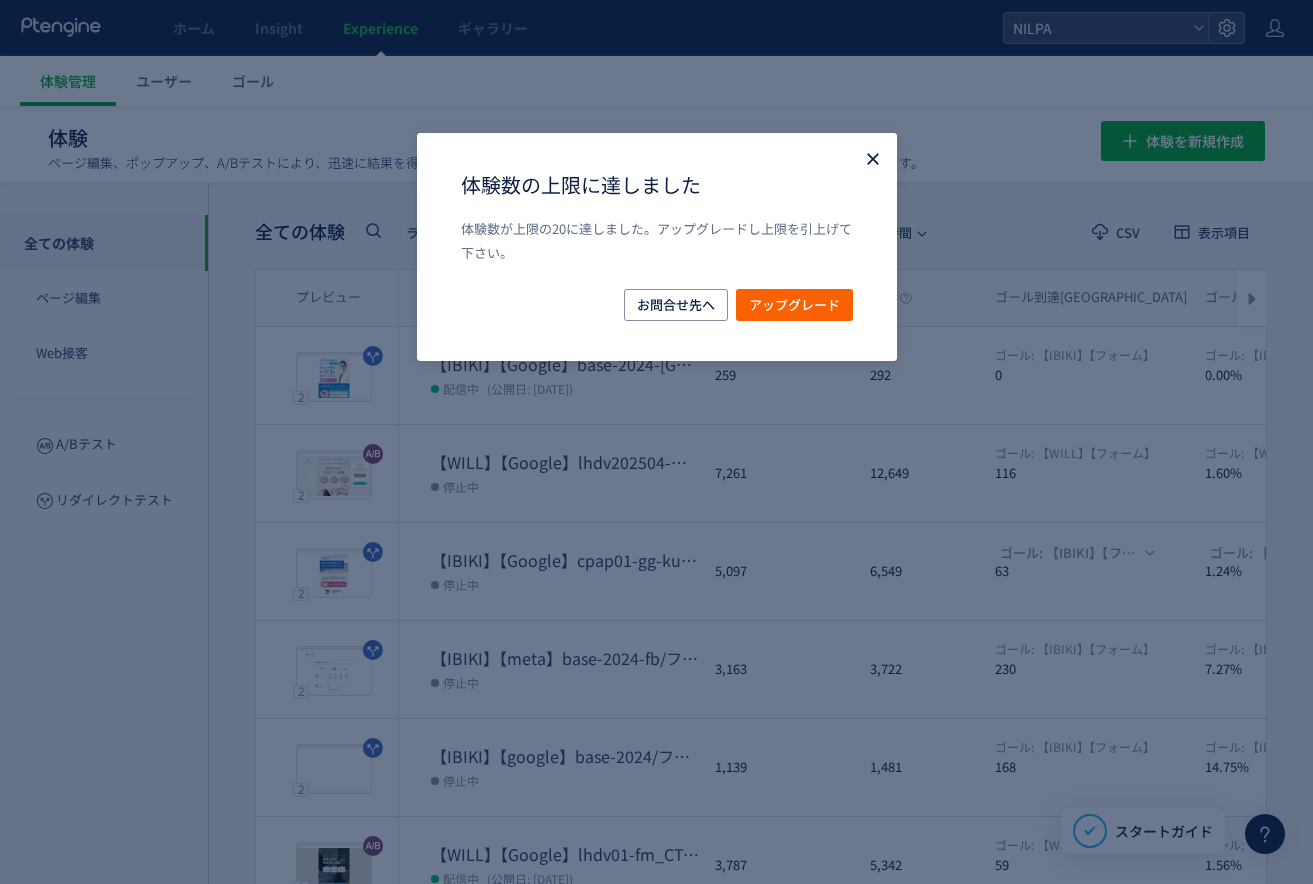 click 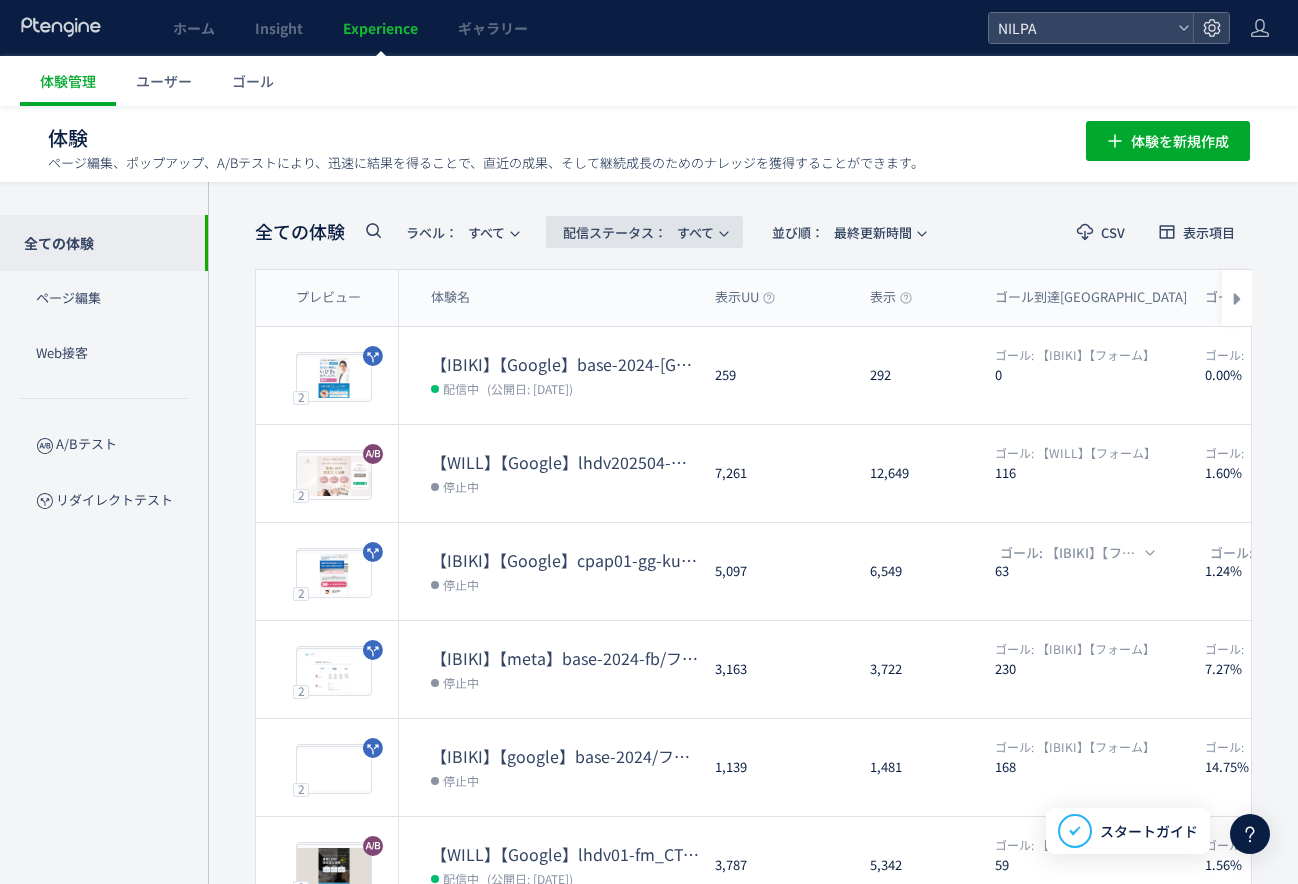 click on "配信ステータス​：" at bounding box center [615, 232] 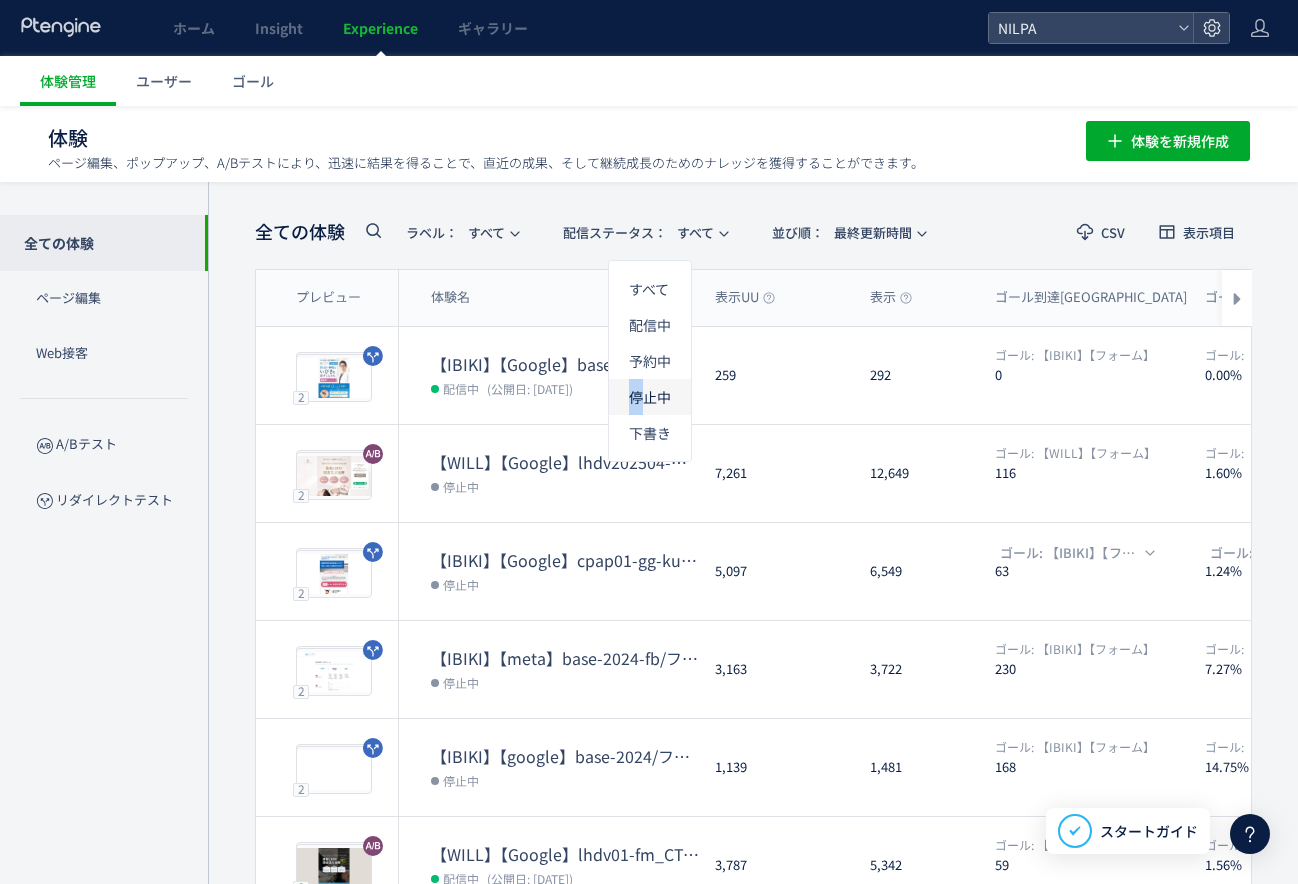 click on "停止中" 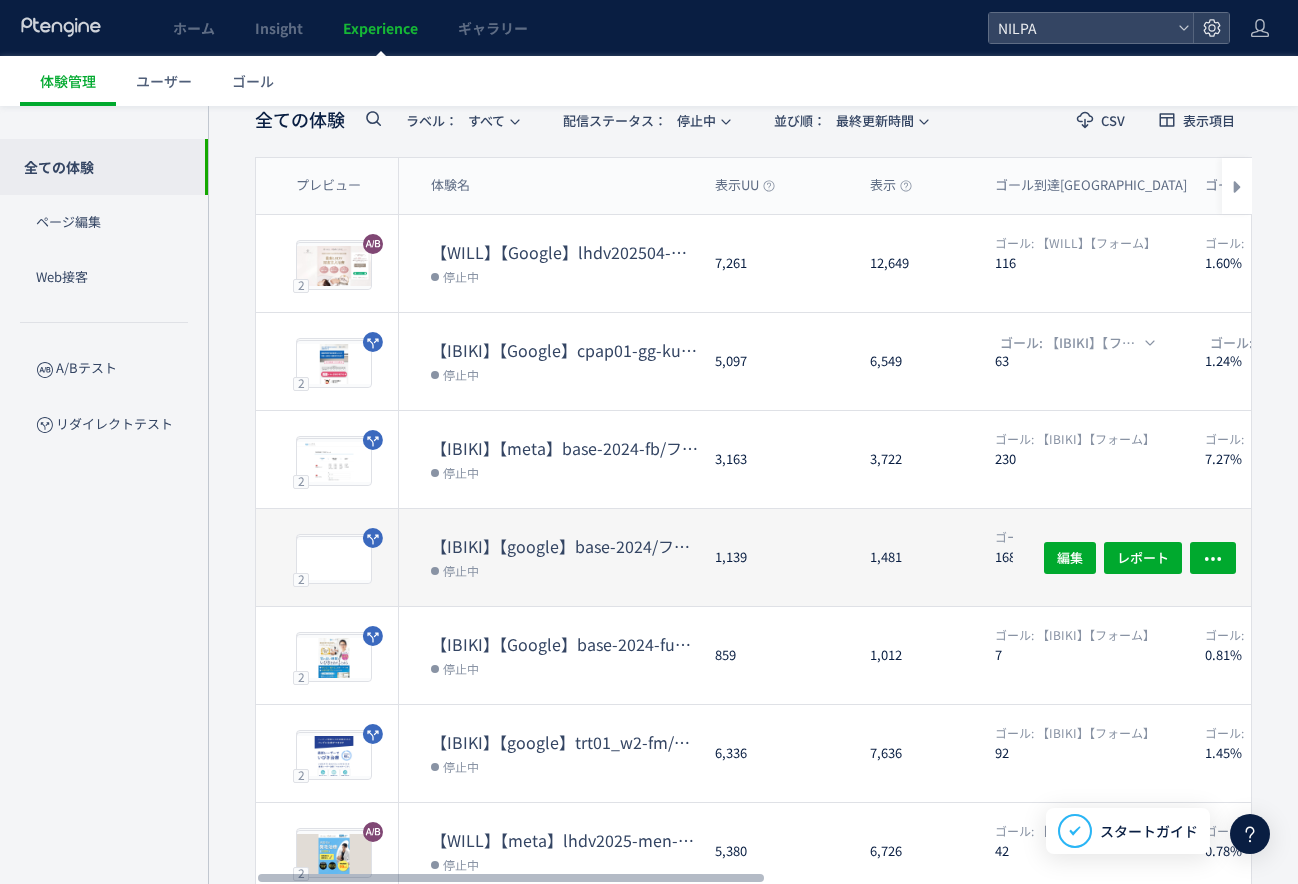 scroll, scrollTop: 398, scrollLeft: 0, axis: vertical 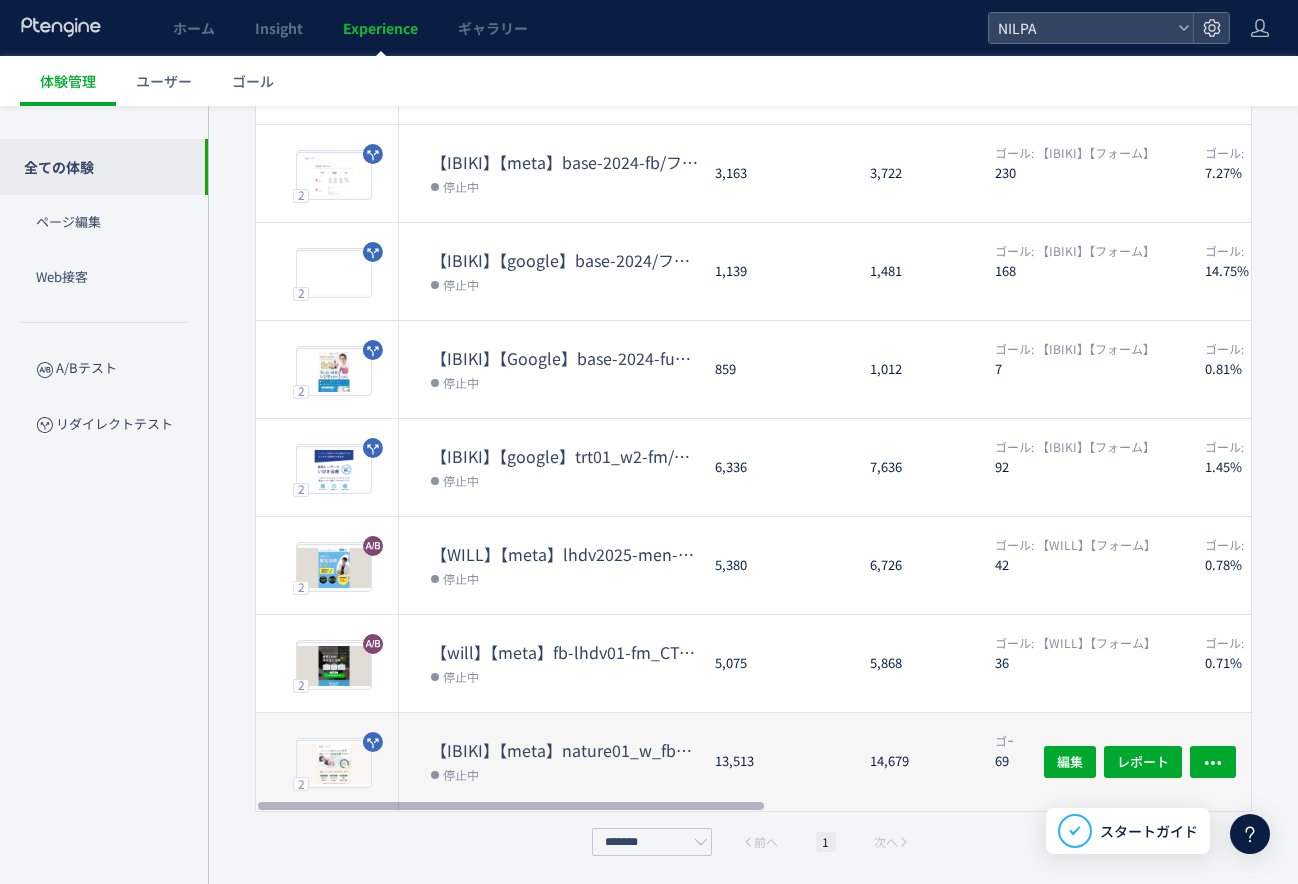 click on "【IBIKI】【meta】nature01_w_fb2-fm/モニターバナー上部に追加" at bounding box center [565, 750] 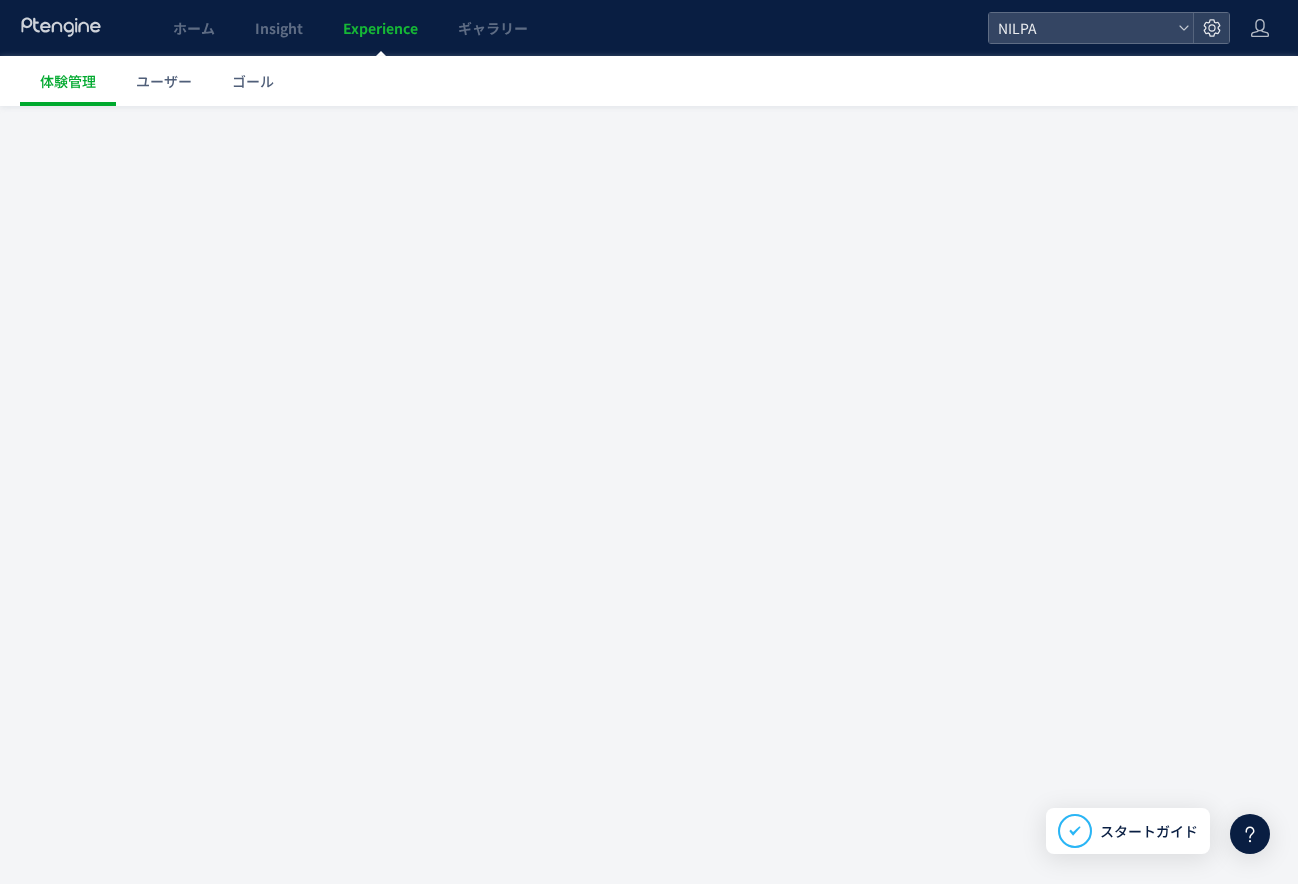 scroll, scrollTop: 0, scrollLeft: 0, axis: both 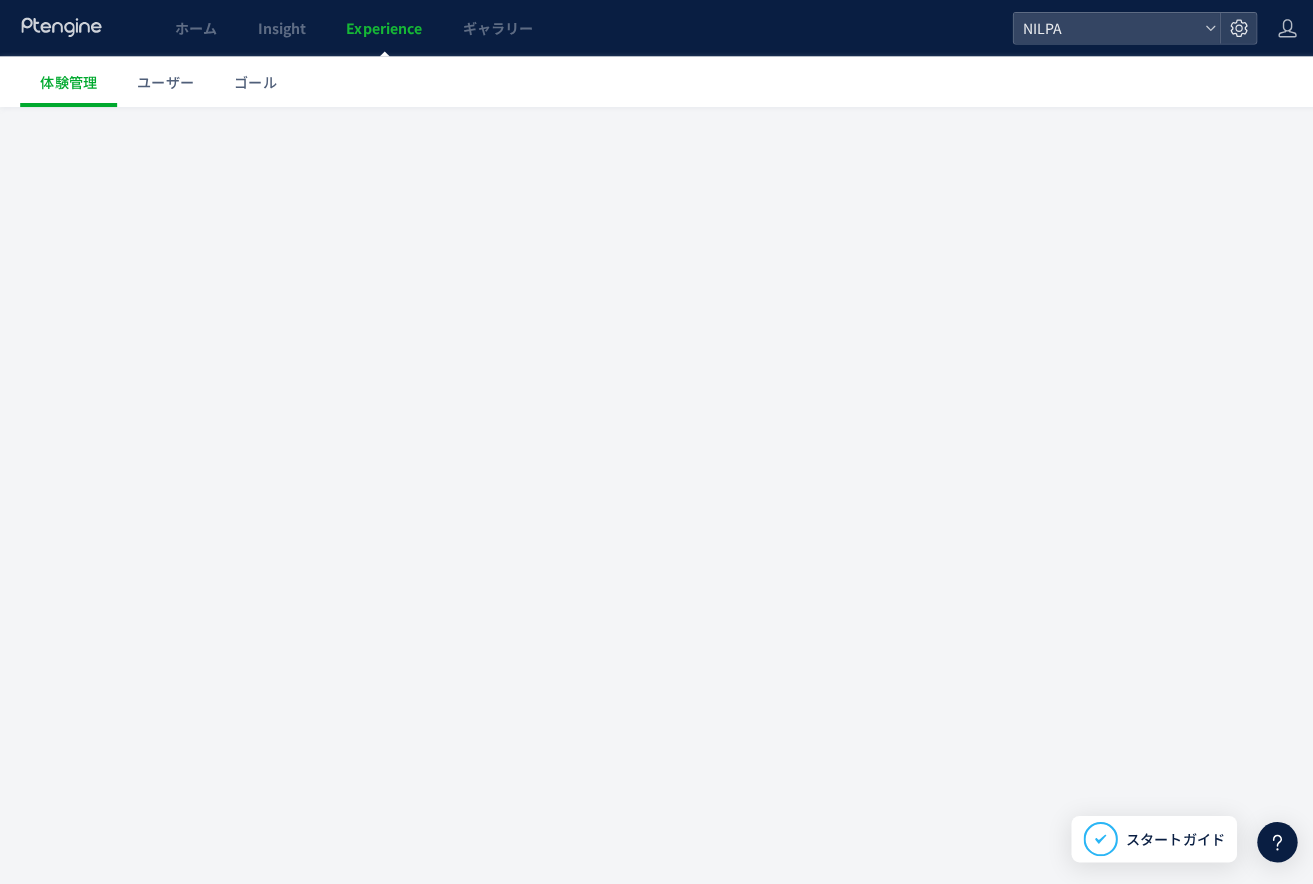 click on "ホーム Insight Experience ギャラリー NILPA 体験管理 ユーザー ゴール スキップ タグ設置を他の人に任せる" 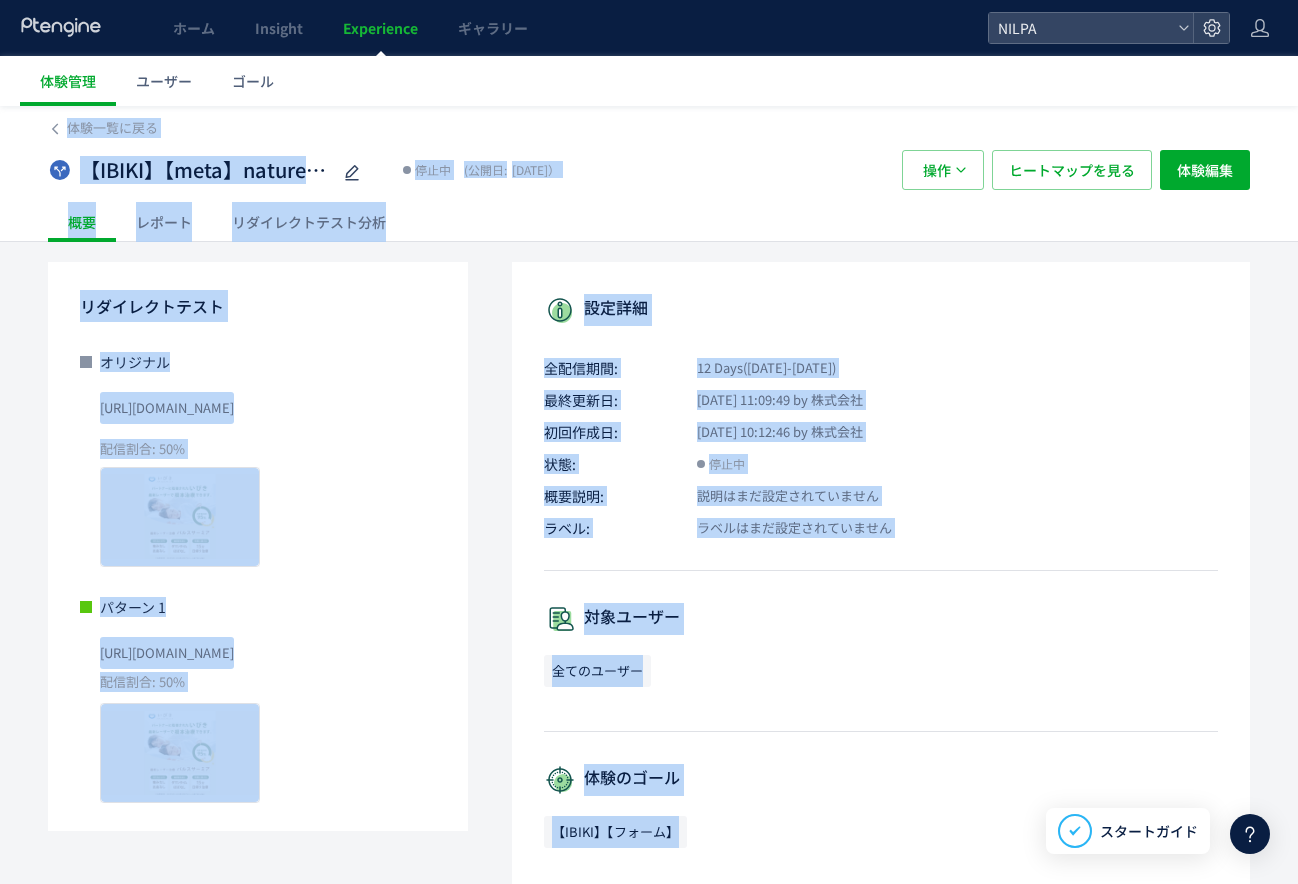 click on "状態: 停止中" at bounding box center [881, 464] 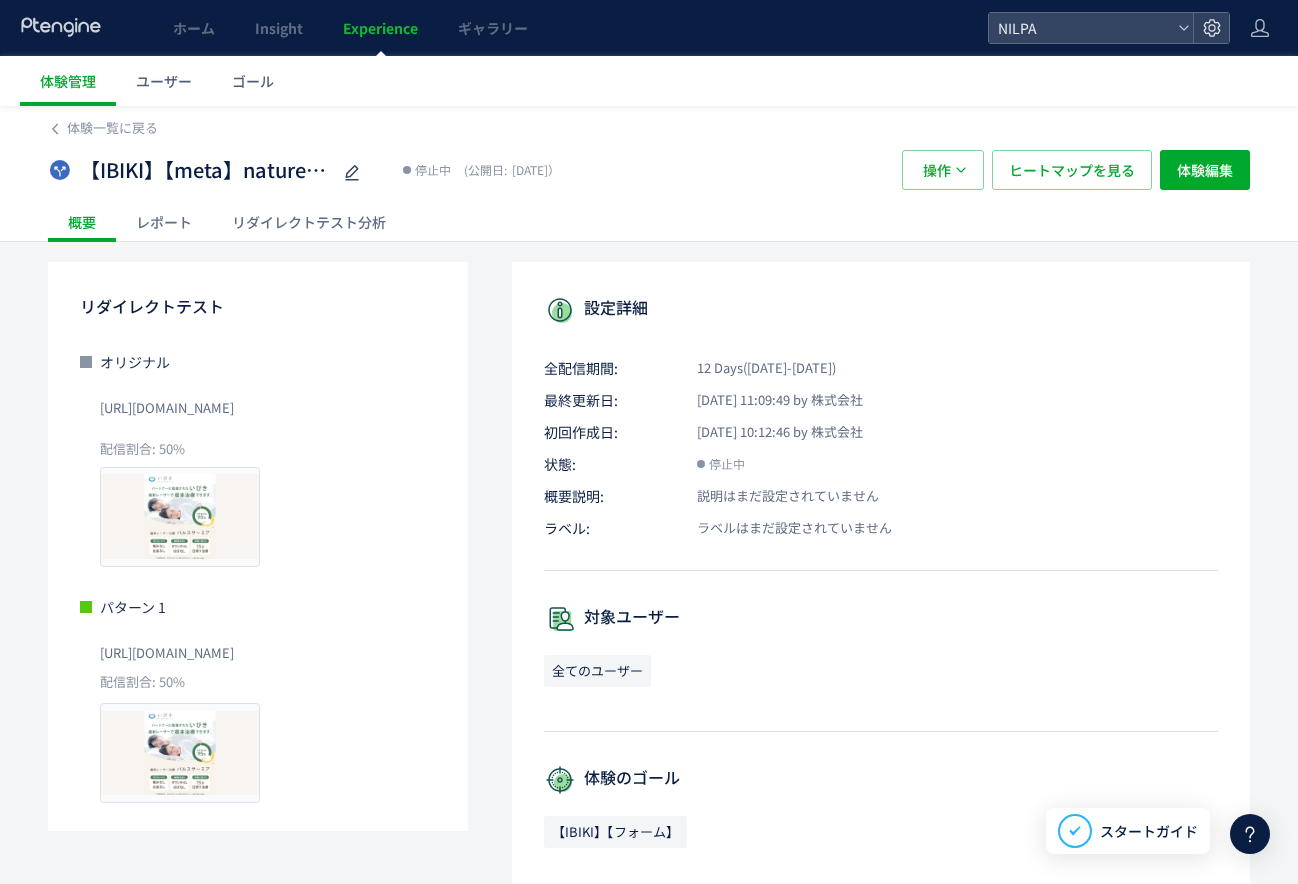 click on "レポート" 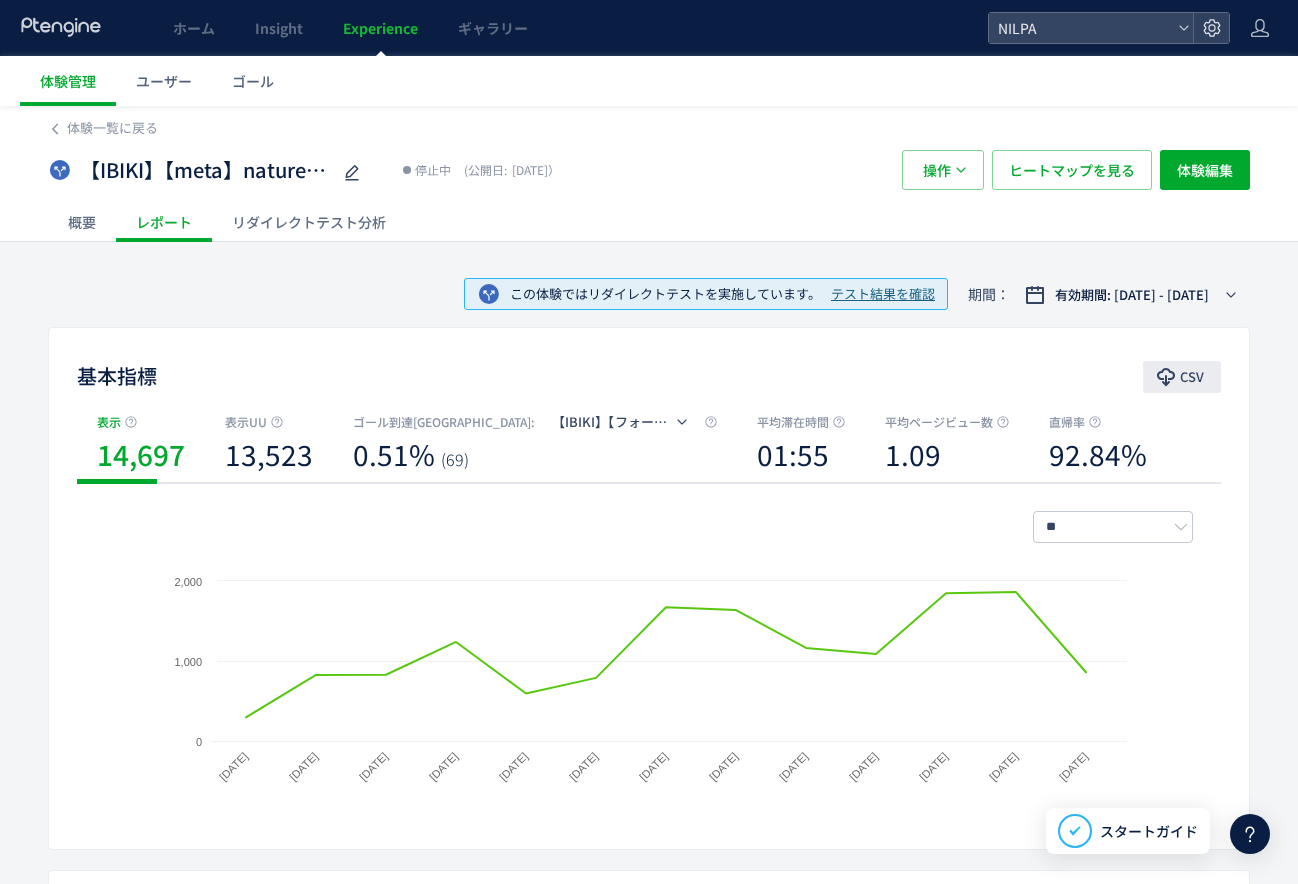 click on "CSV" 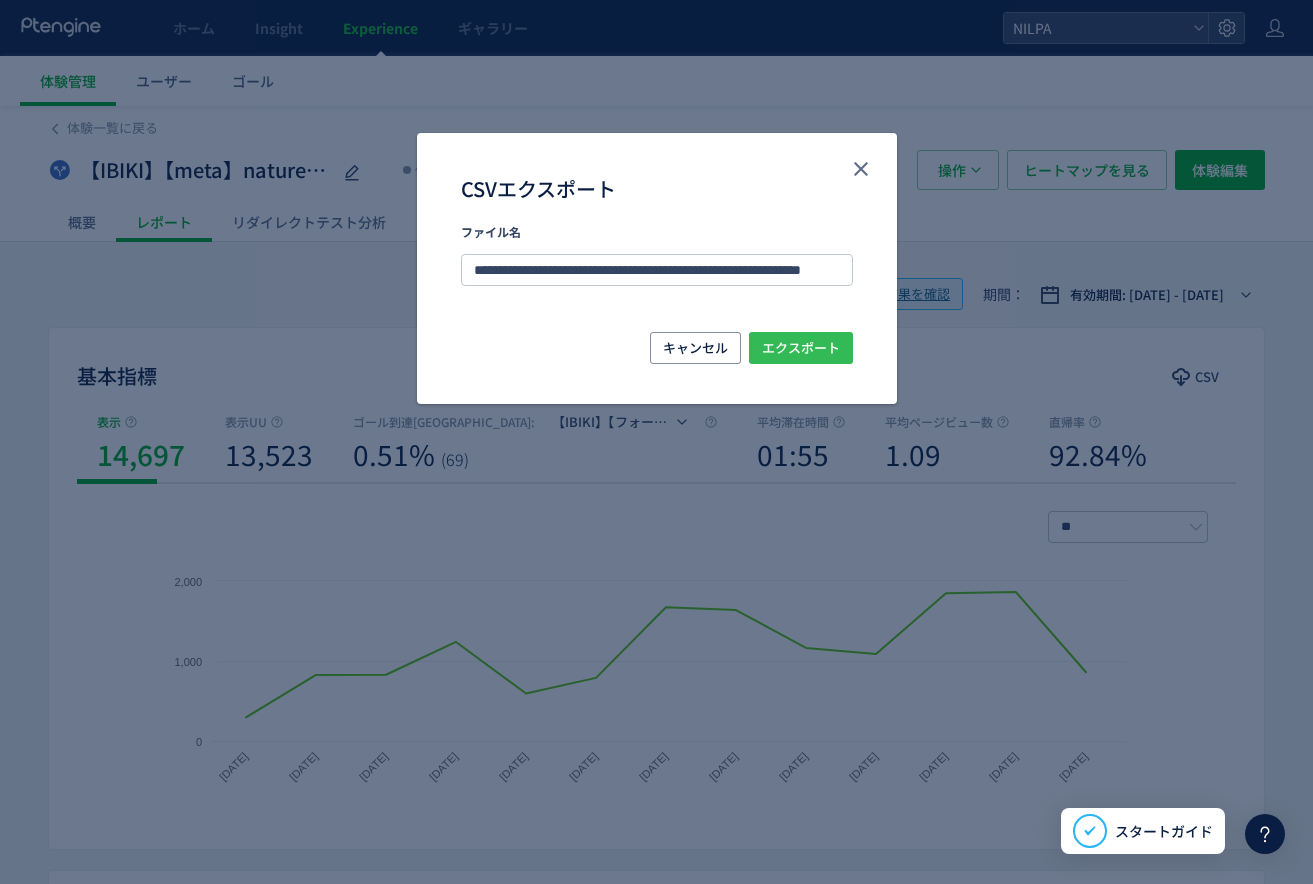 click on "エクスポート" at bounding box center [801, 348] 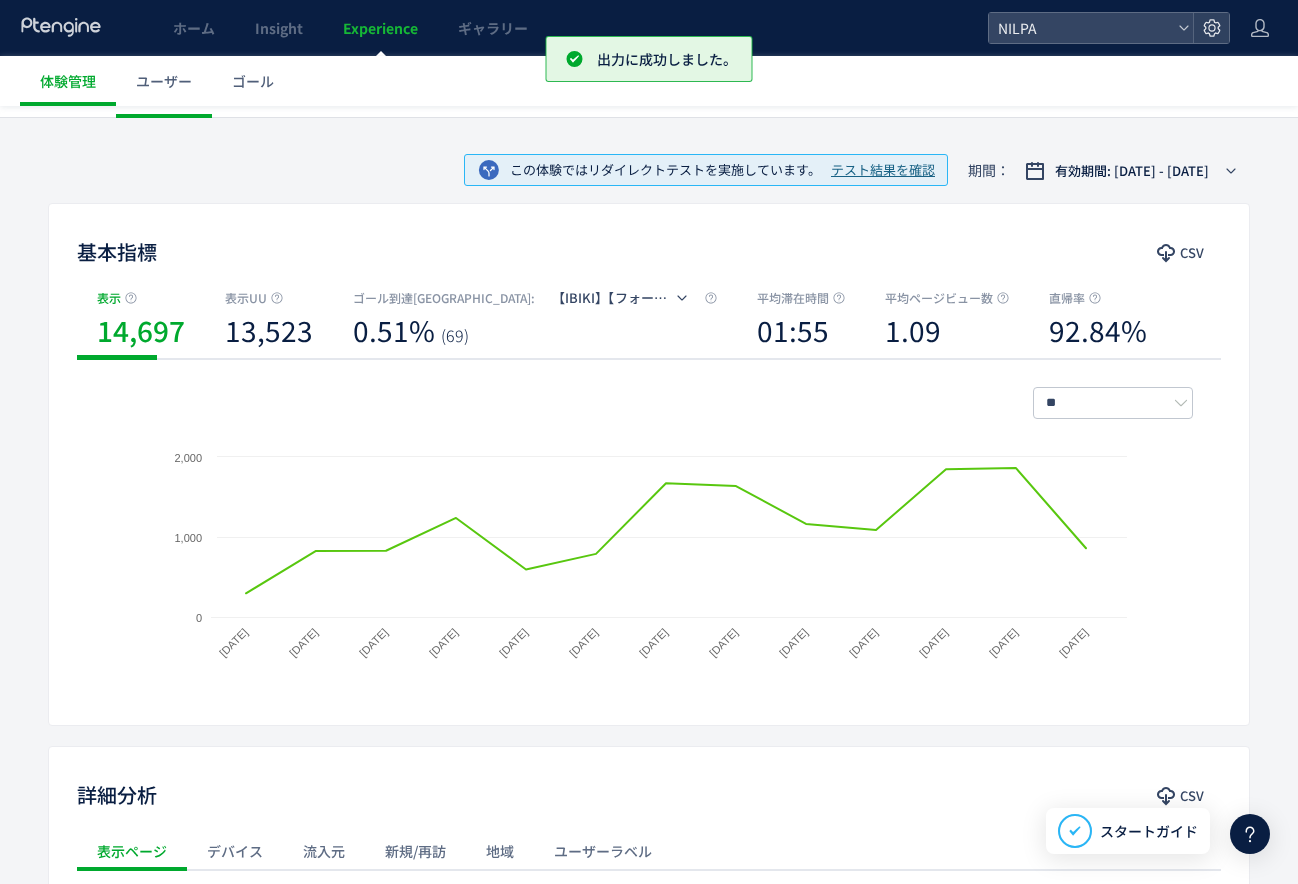 scroll, scrollTop: 383, scrollLeft: 0, axis: vertical 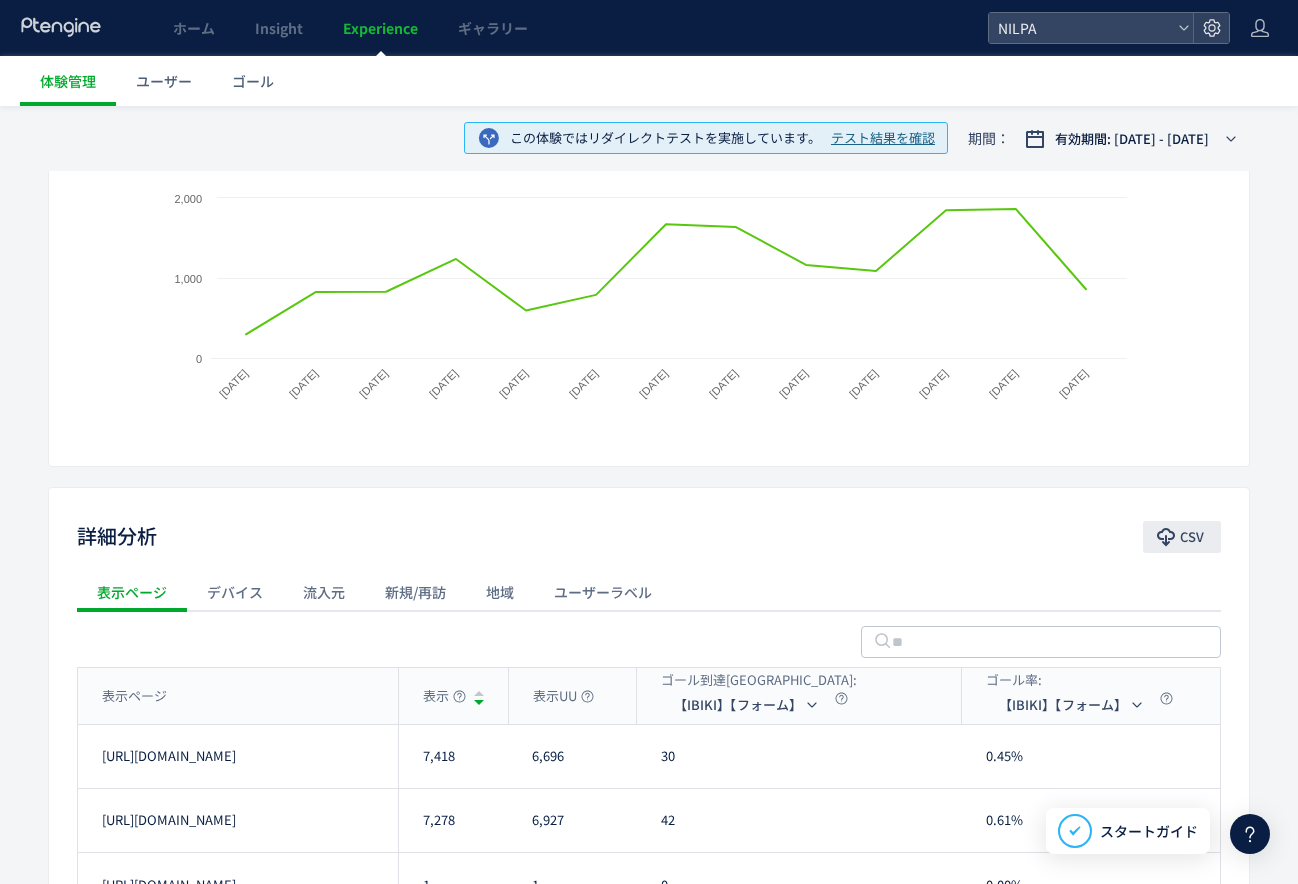 click 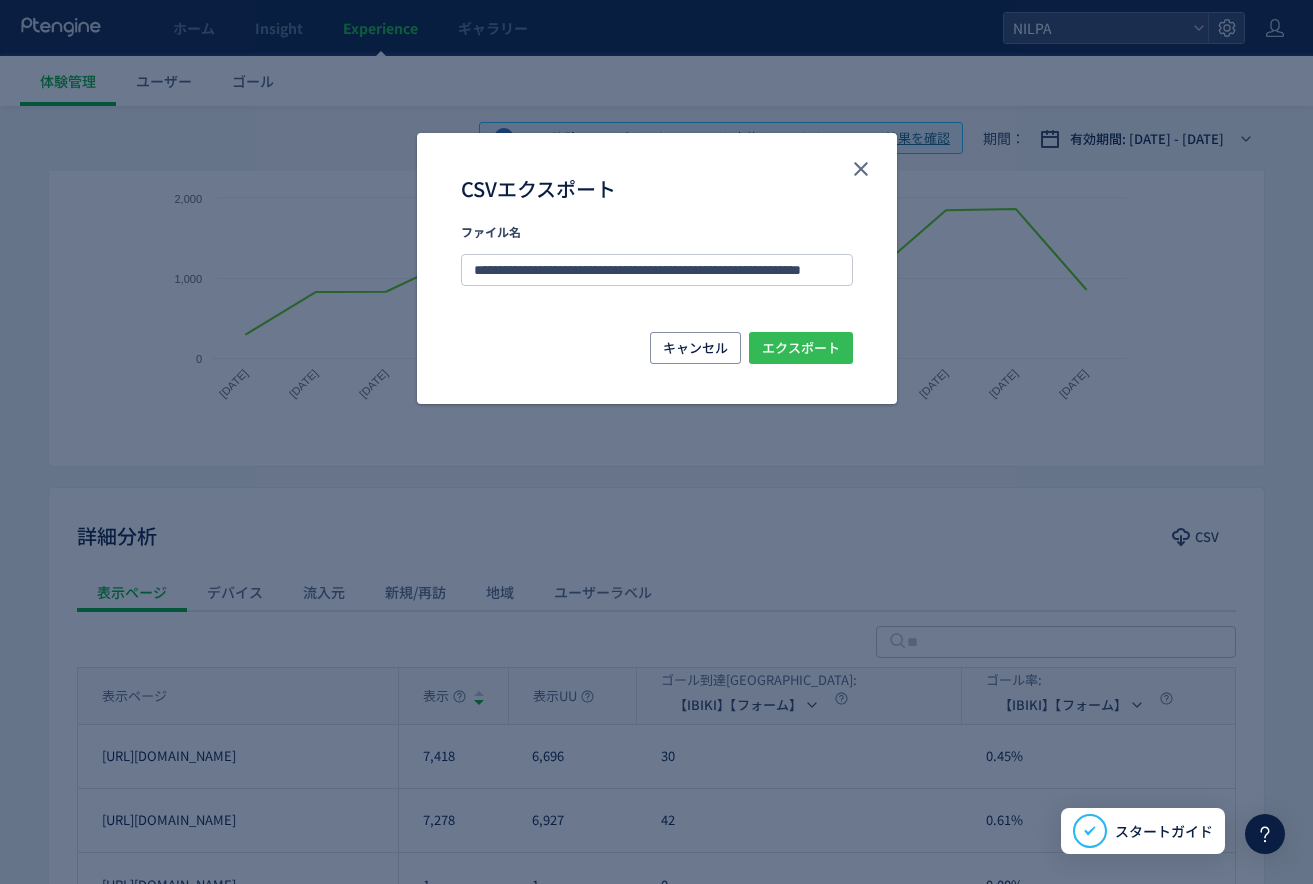 click on "エクスポート" at bounding box center [801, 348] 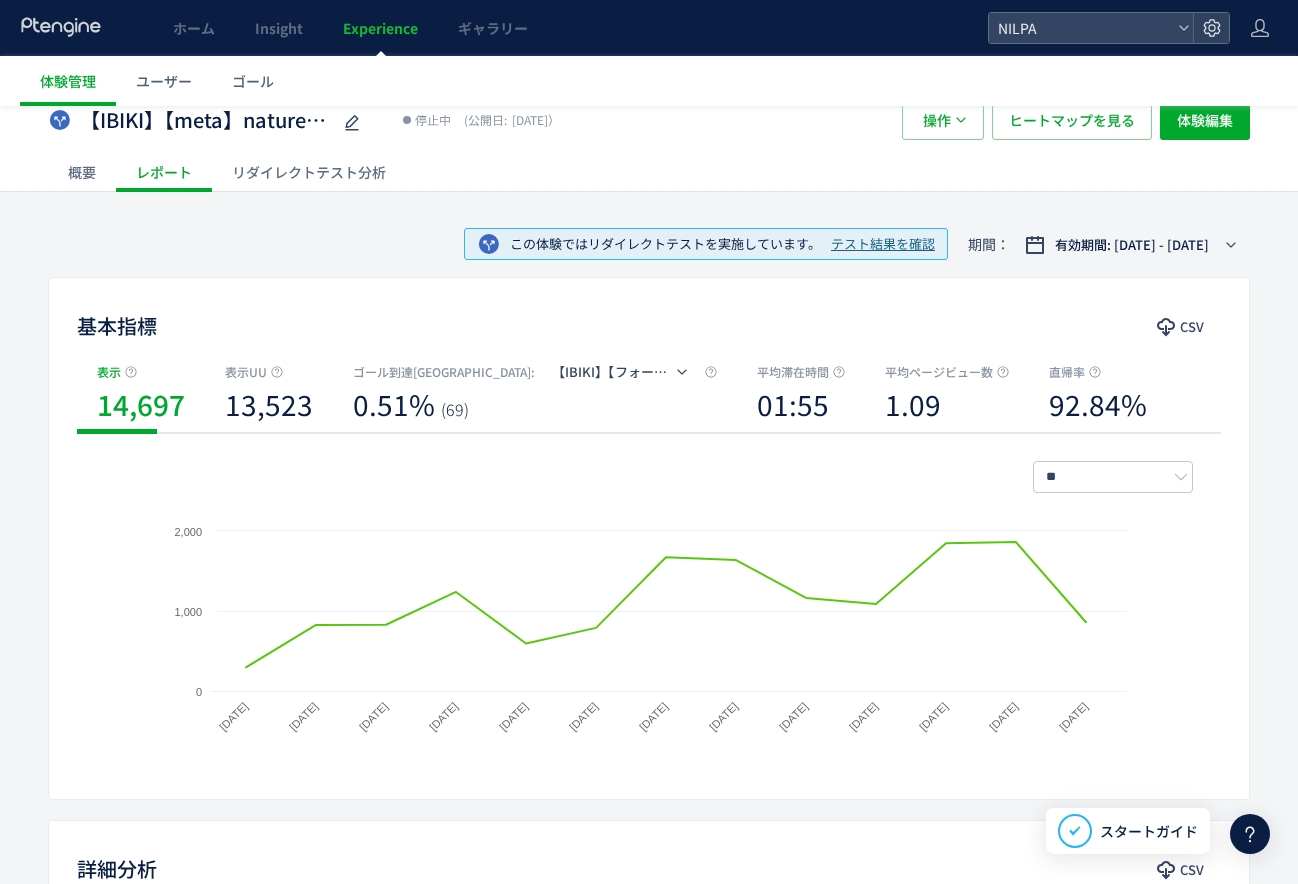 scroll, scrollTop: 0, scrollLeft: 0, axis: both 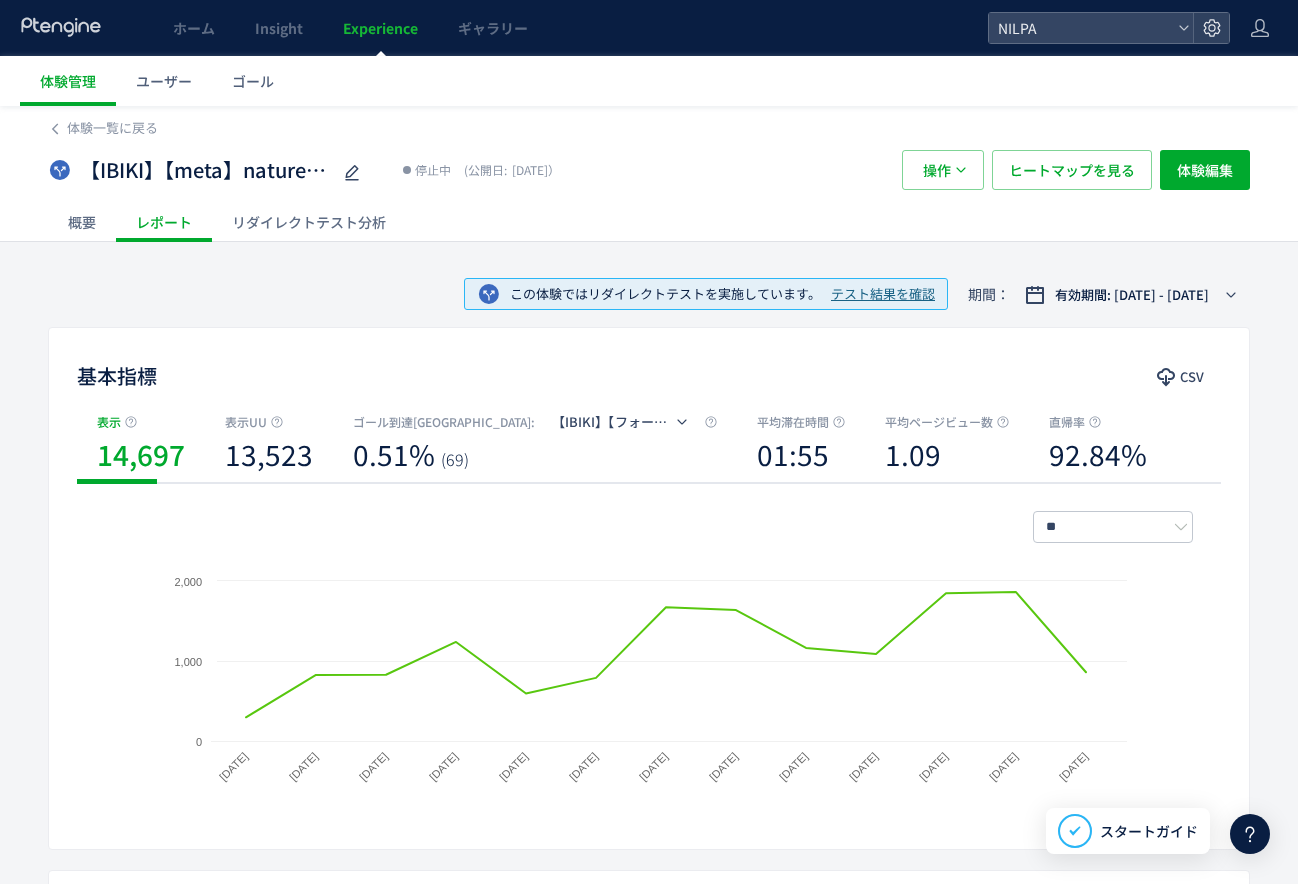click on "リダイレクトテスト分析" 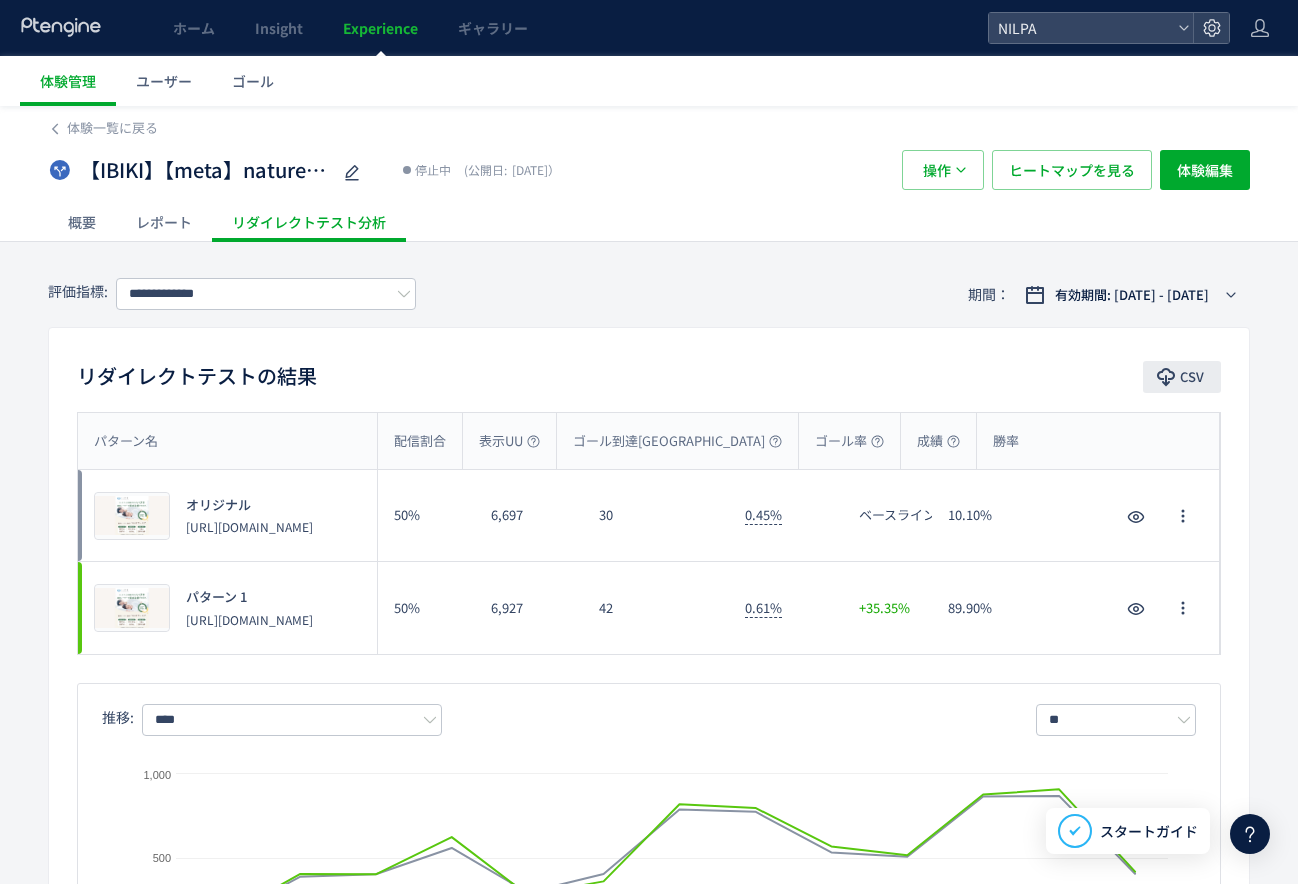 click on "CSV" at bounding box center (1192, 377) 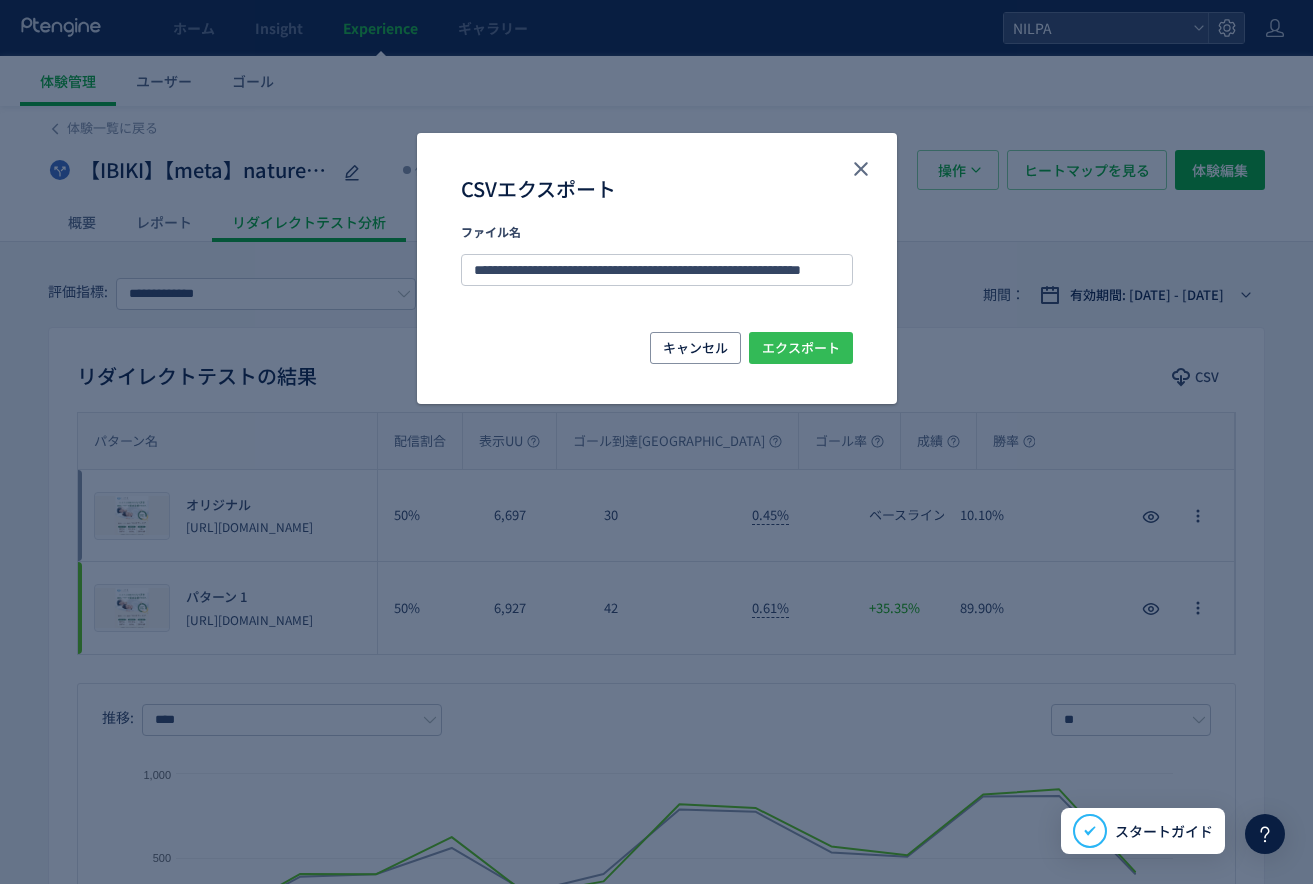 click on "エクスポート" at bounding box center (801, 348) 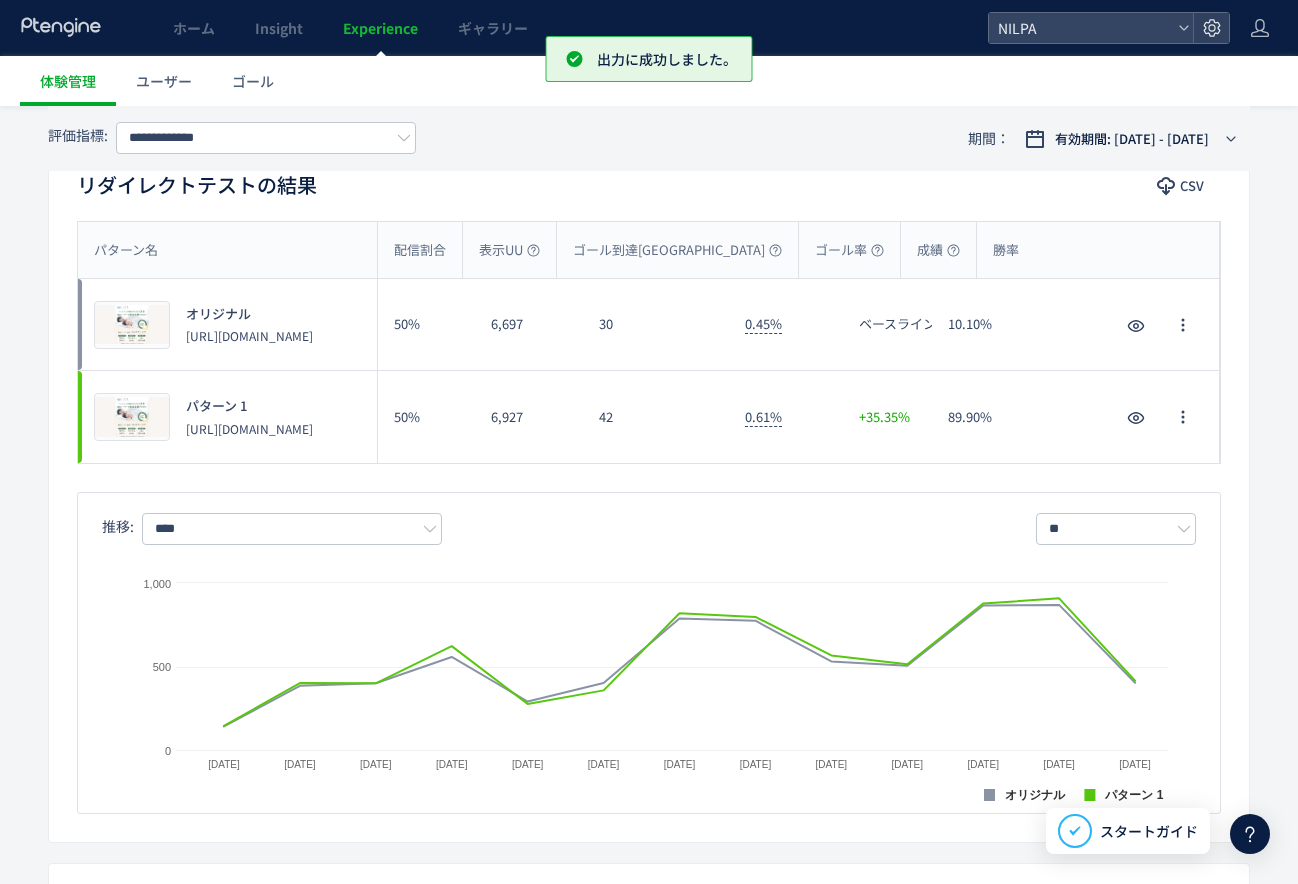 scroll, scrollTop: 604, scrollLeft: 0, axis: vertical 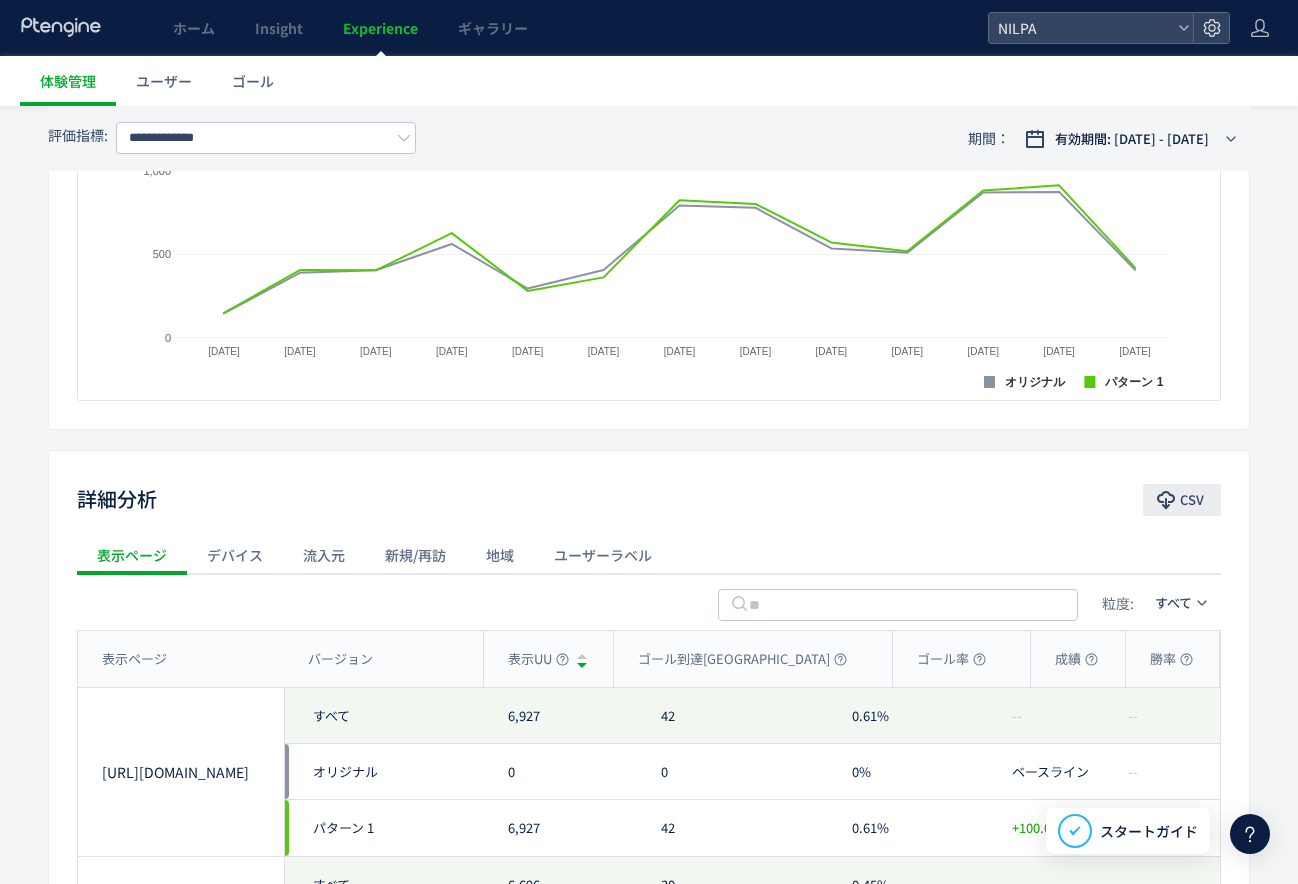 click 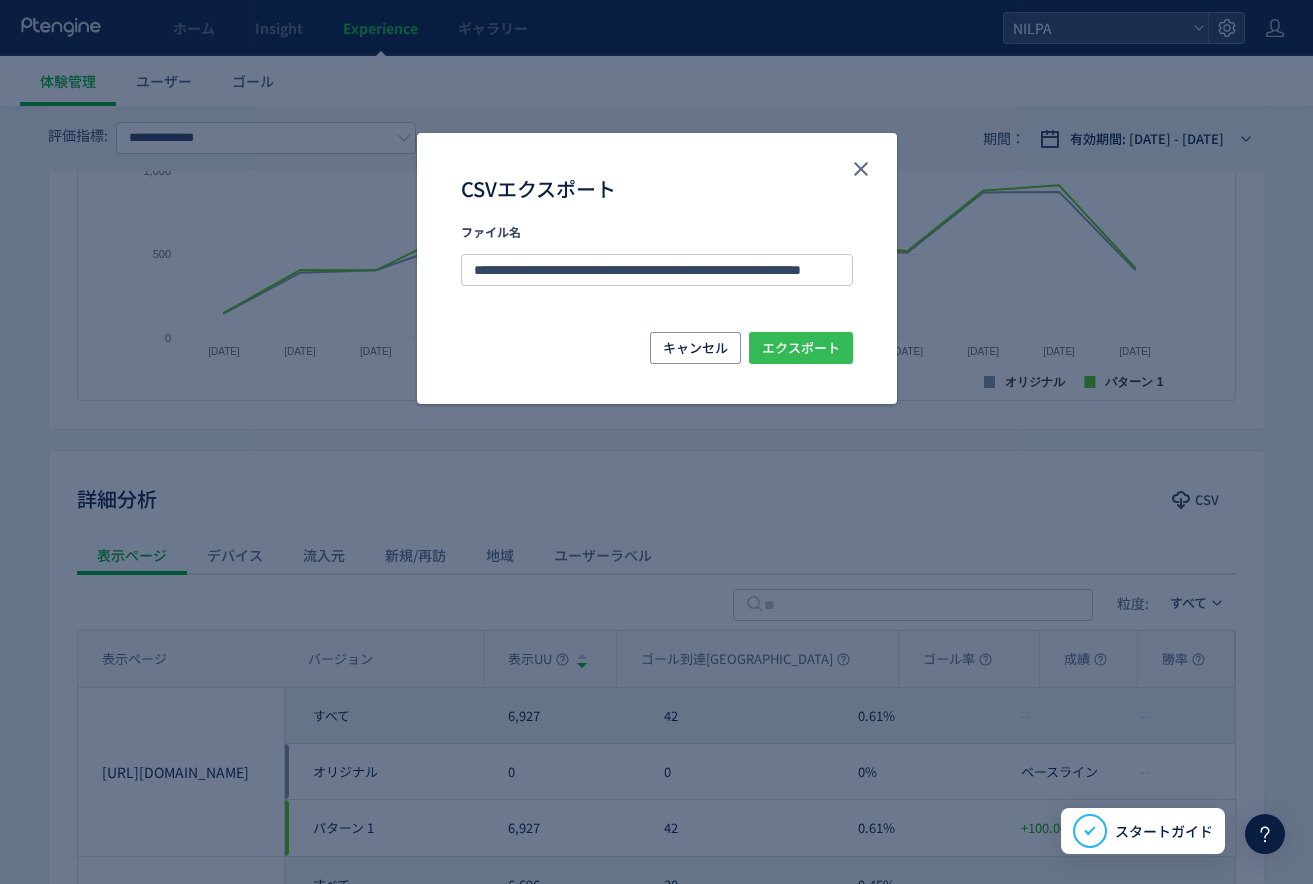 click on "エクスポート" at bounding box center [801, 348] 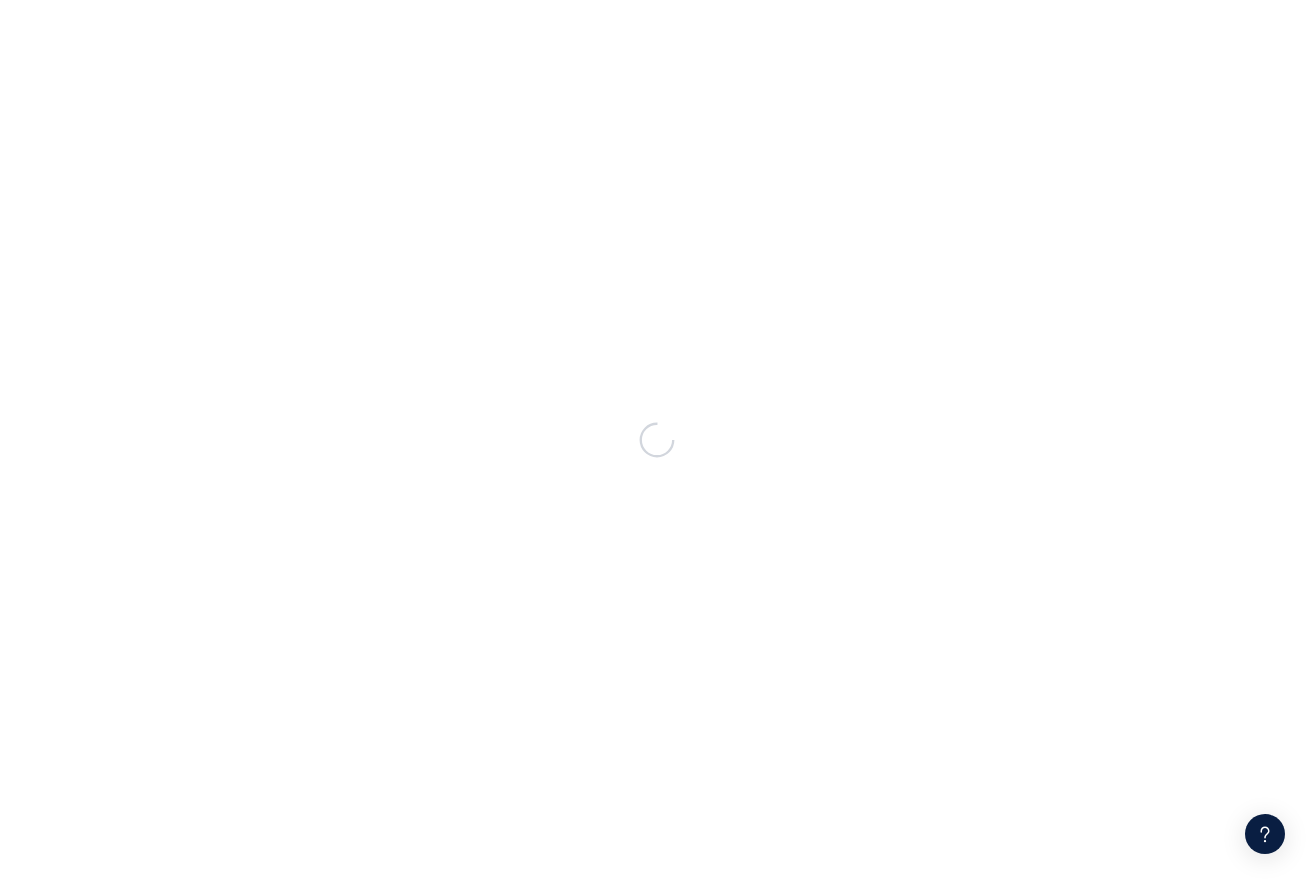 scroll, scrollTop: 0, scrollLeft: 0, axis: both 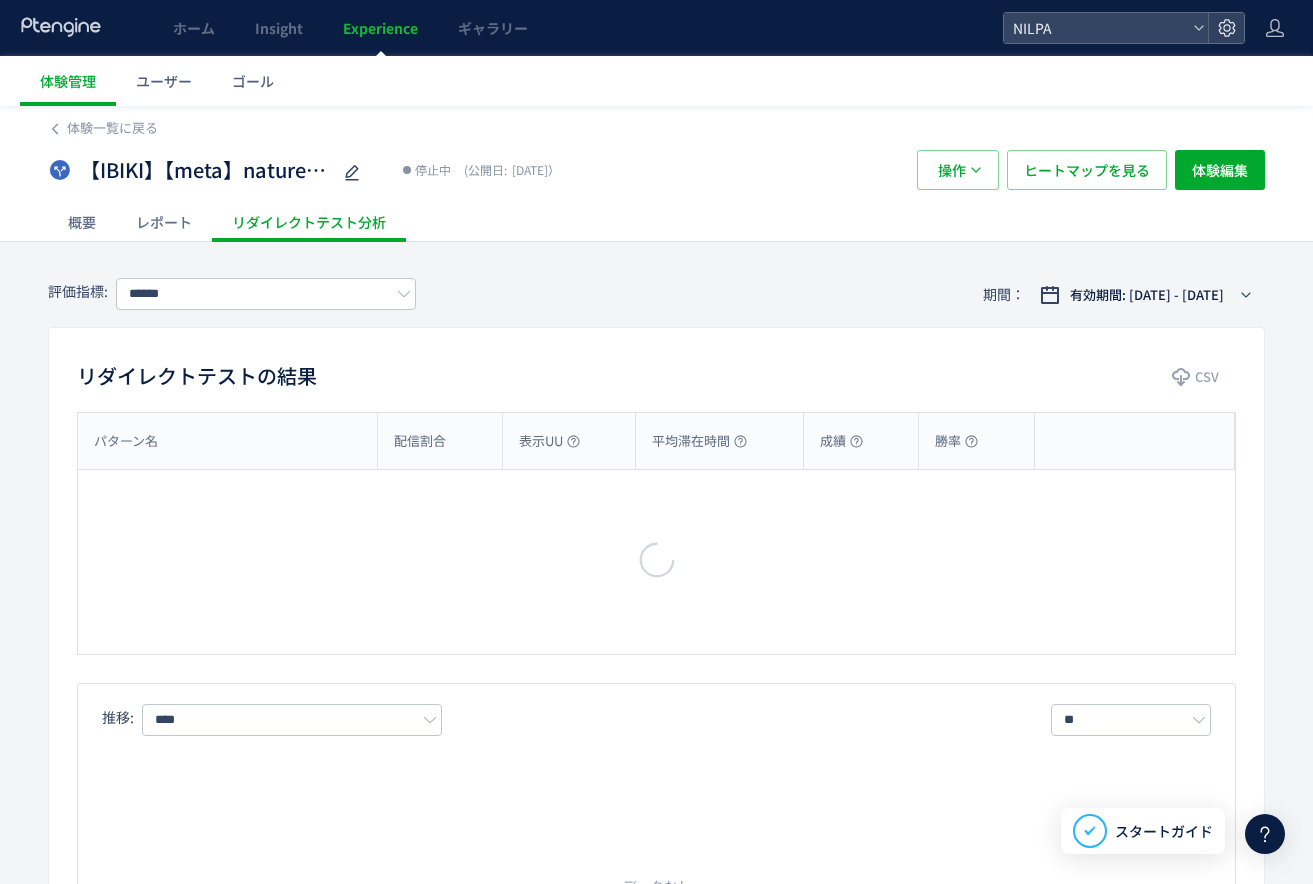type on "**********" 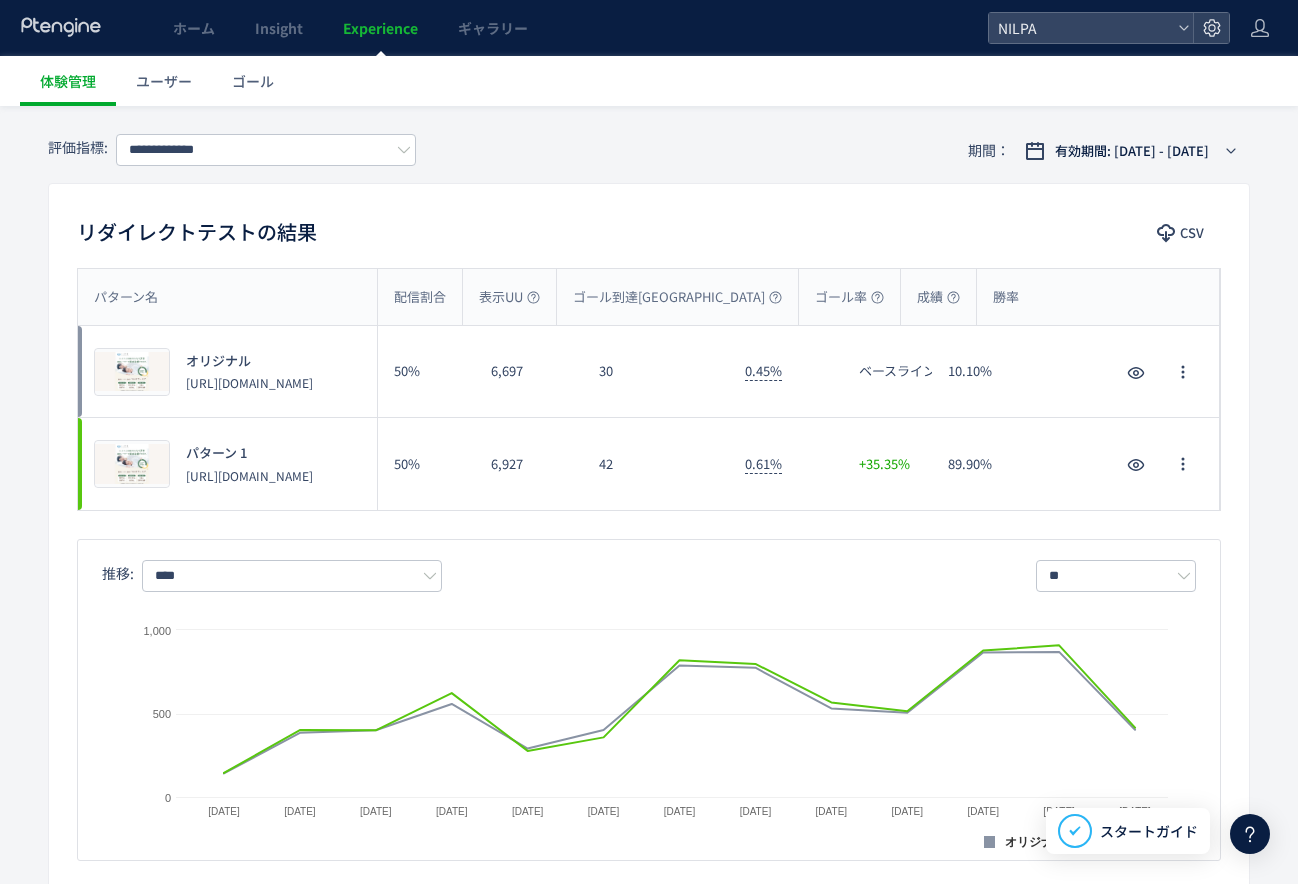 scroll, scrollTop: 0, scrollLeft: 0, axis: both 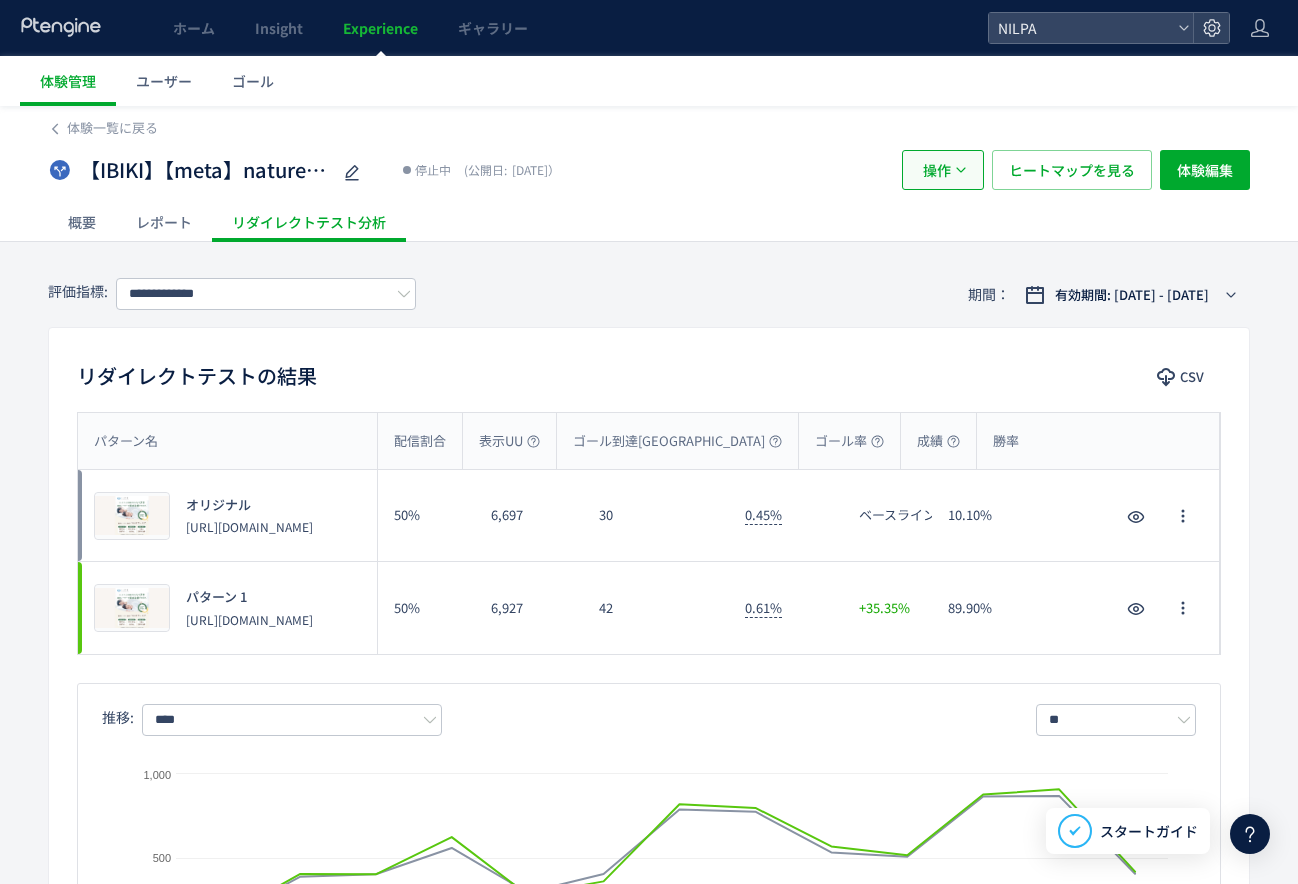 click on "操作" at bounding box center [937, 170] 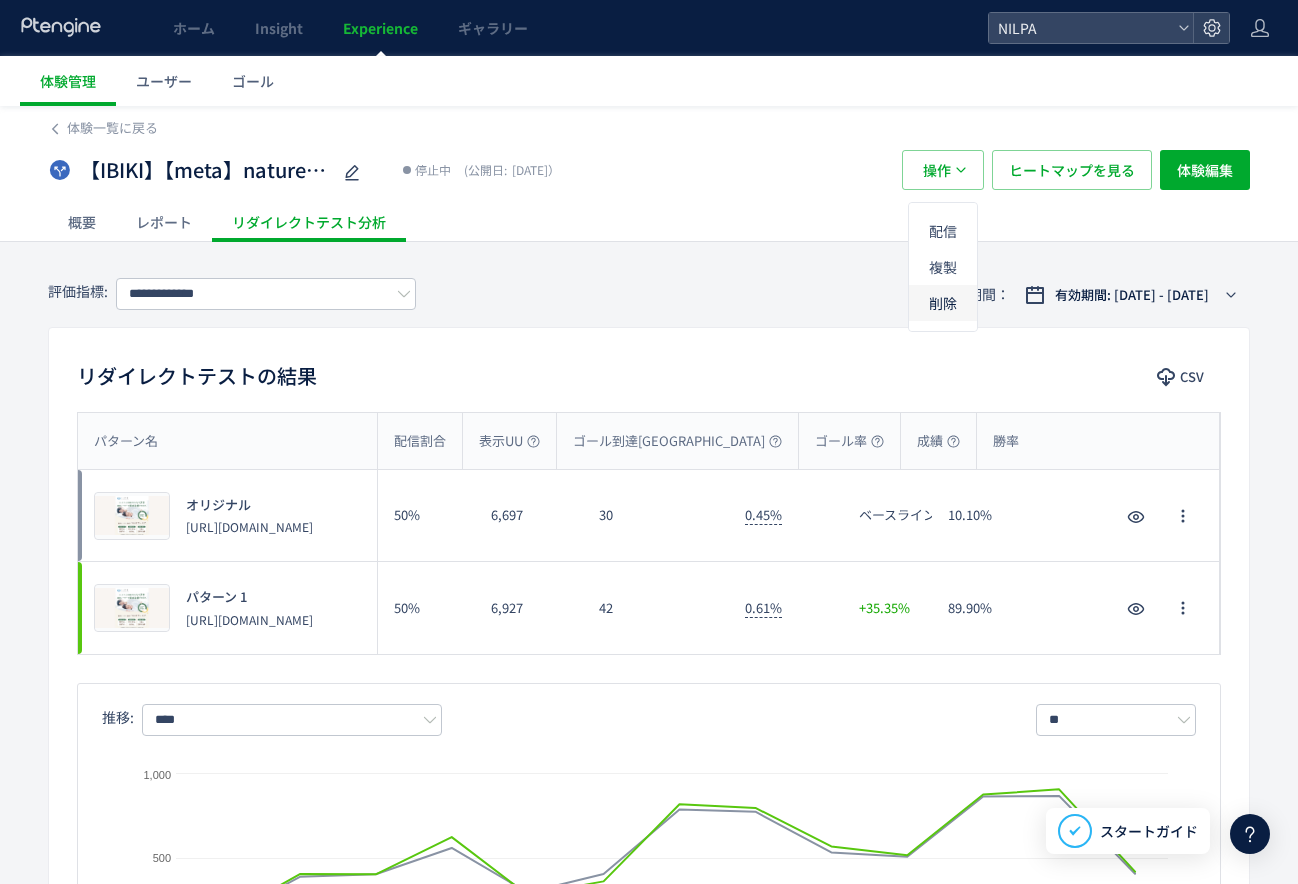 click on "削除" 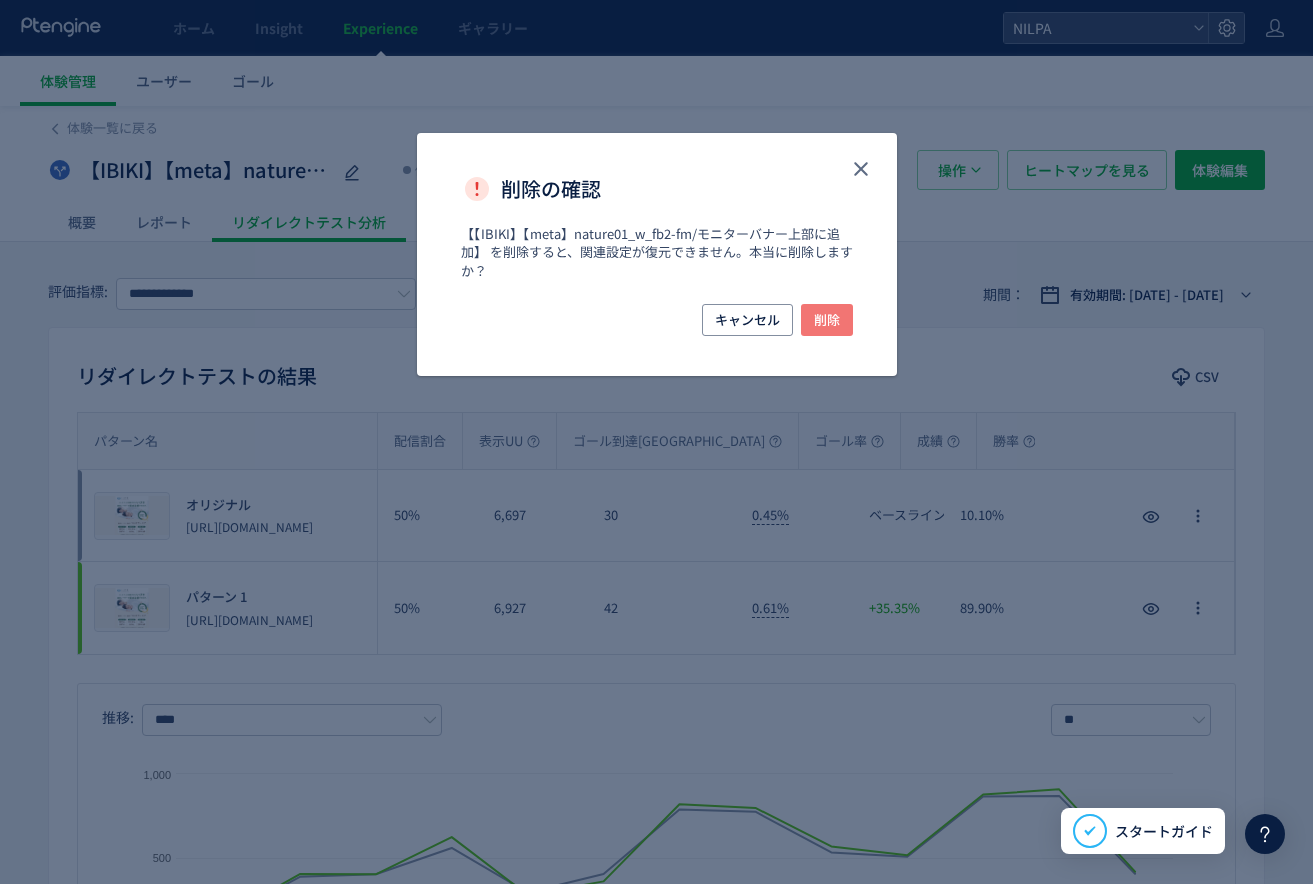 click on "削除" at bounding box center (827, 320) 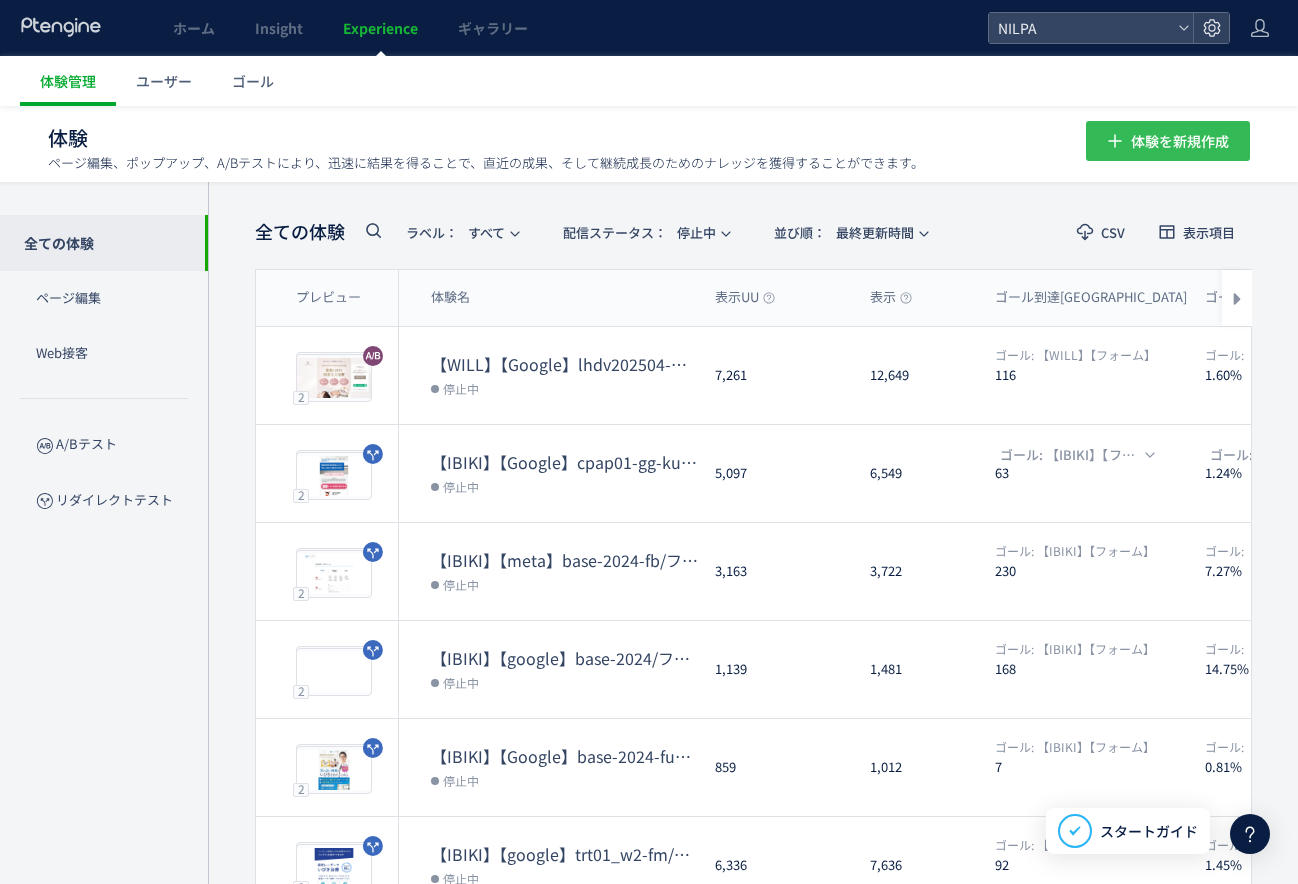drag, startPoint x: 1144, startPoint y: 146, endPoint x: 800, endPoint y: 65, distance: 353.40768 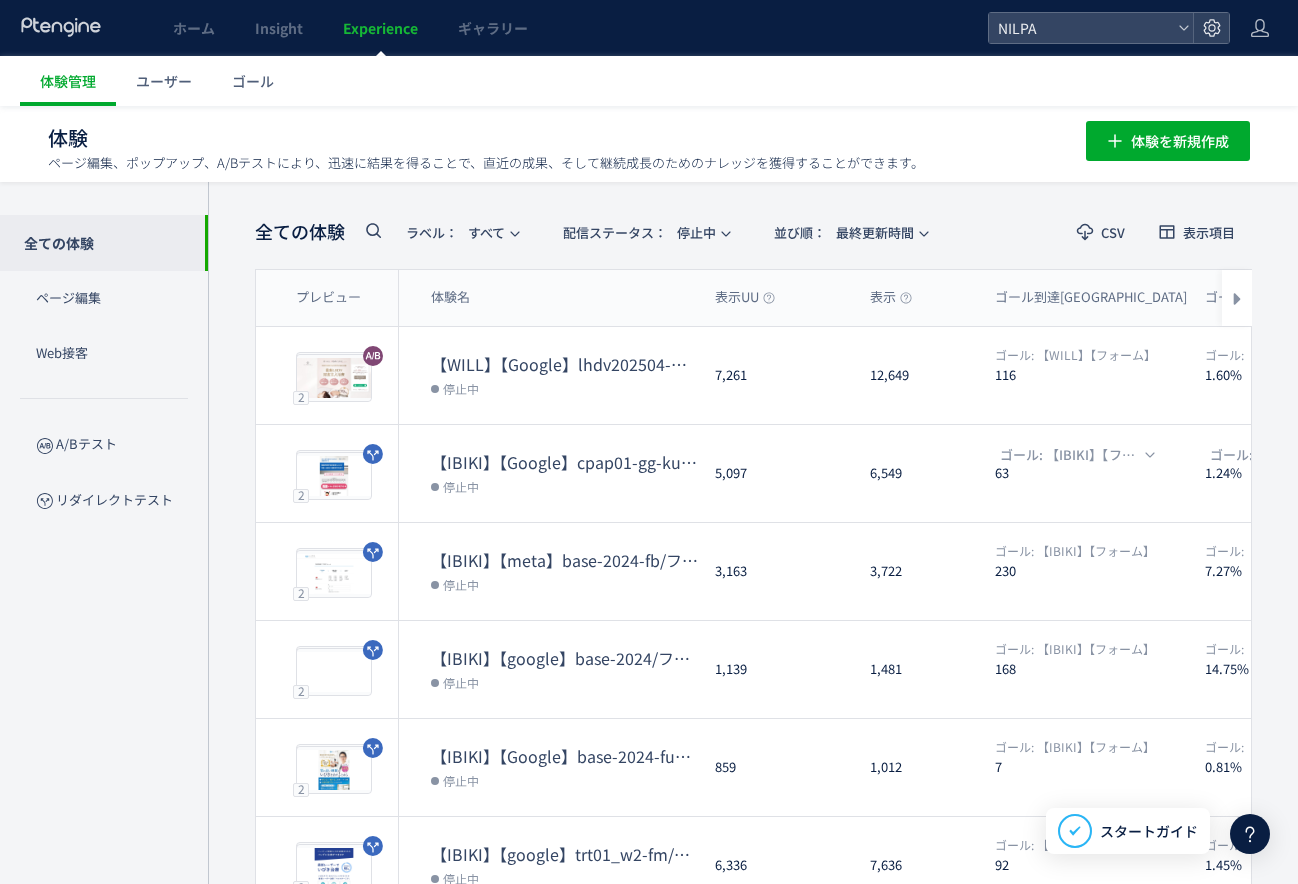click on "体験   ページ編集、ポップアップ、A/Bテストにより、迅速に結果を得ることで、直近の成果、そして継続成長のためのナレッジを獲得することができます。 体験を新規作成" 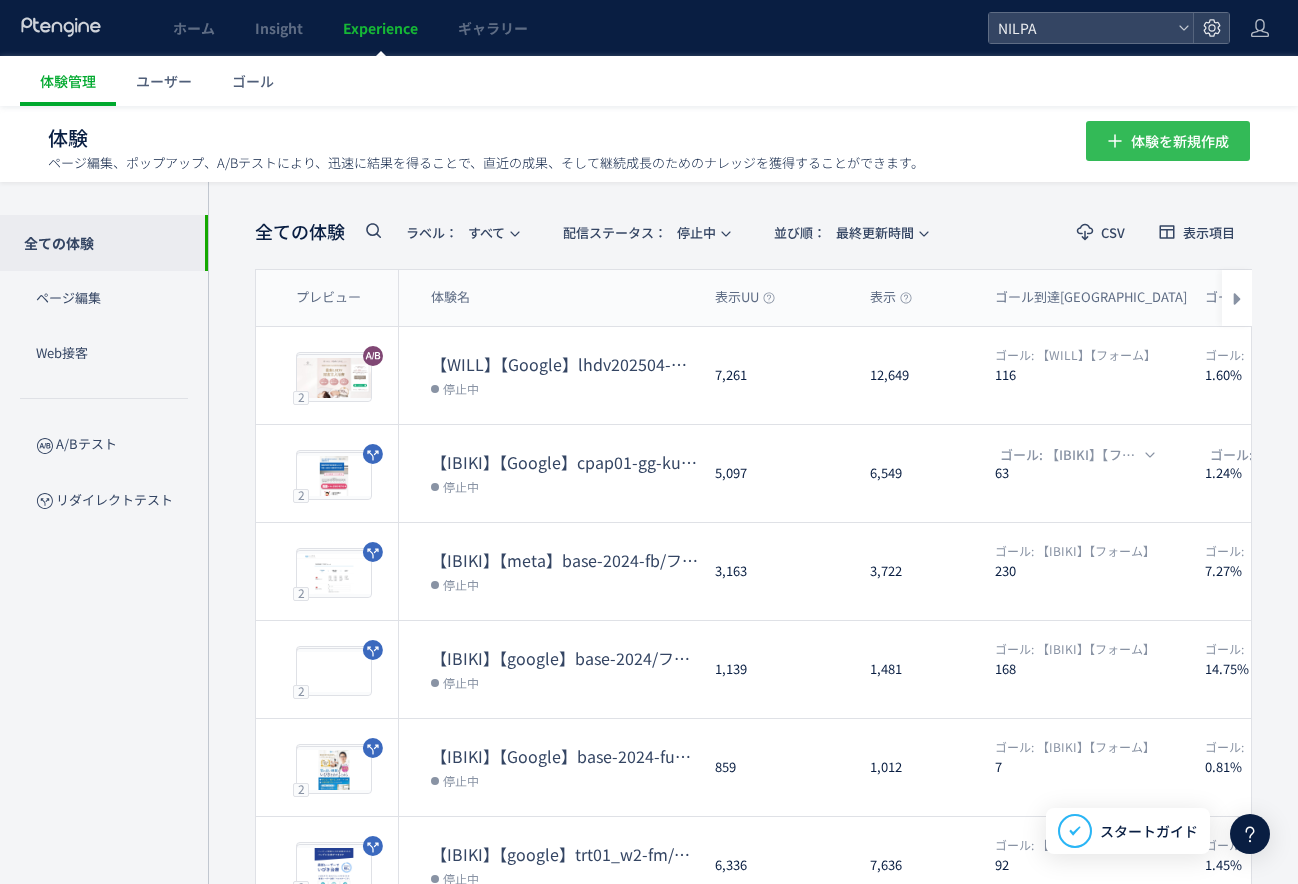 click on "体験を新規作成" at bounding box center (1180, 141) 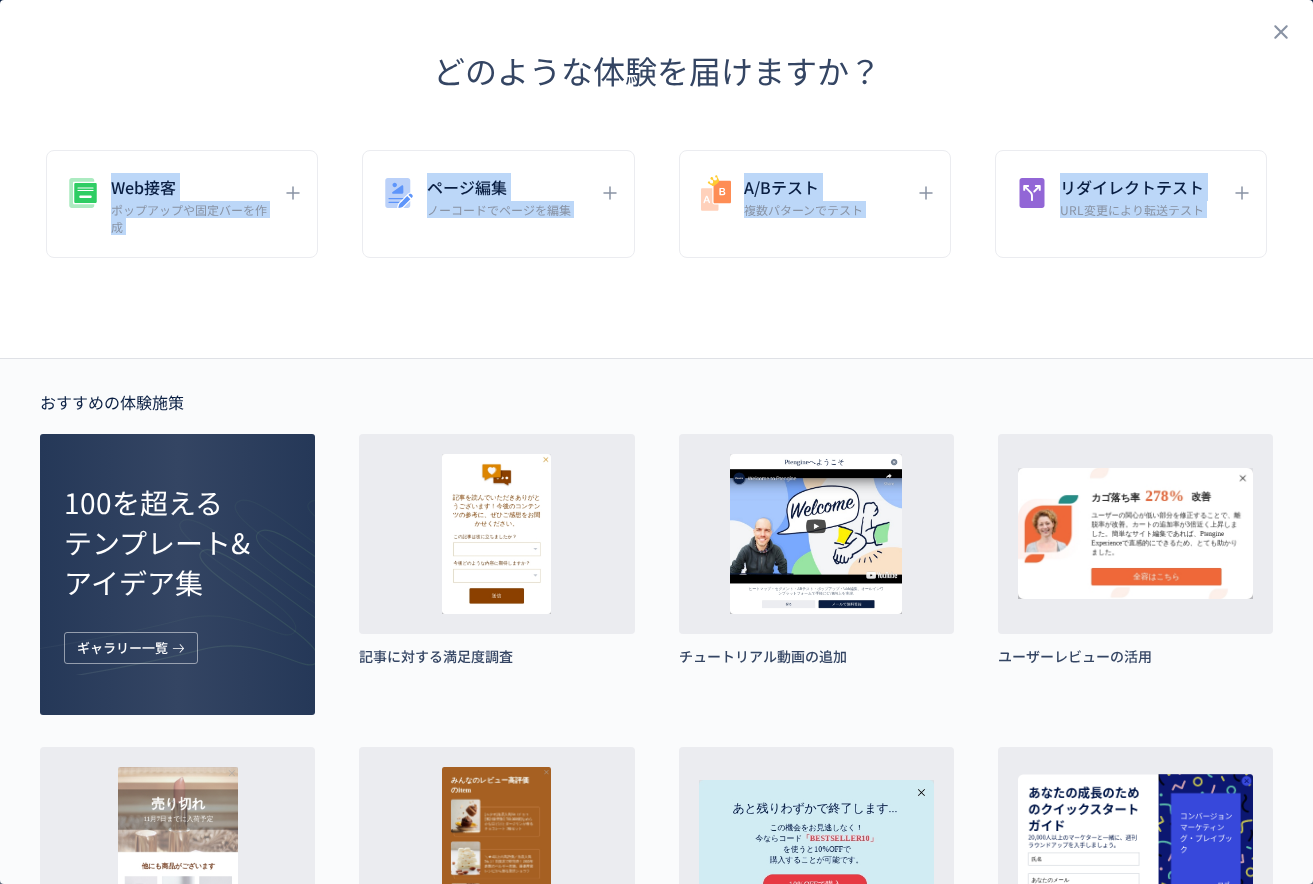 drag, startPoint x: 641, startPoint y: 107, endPoint x: 1131, endPoint y: 280, distance: 519.6431 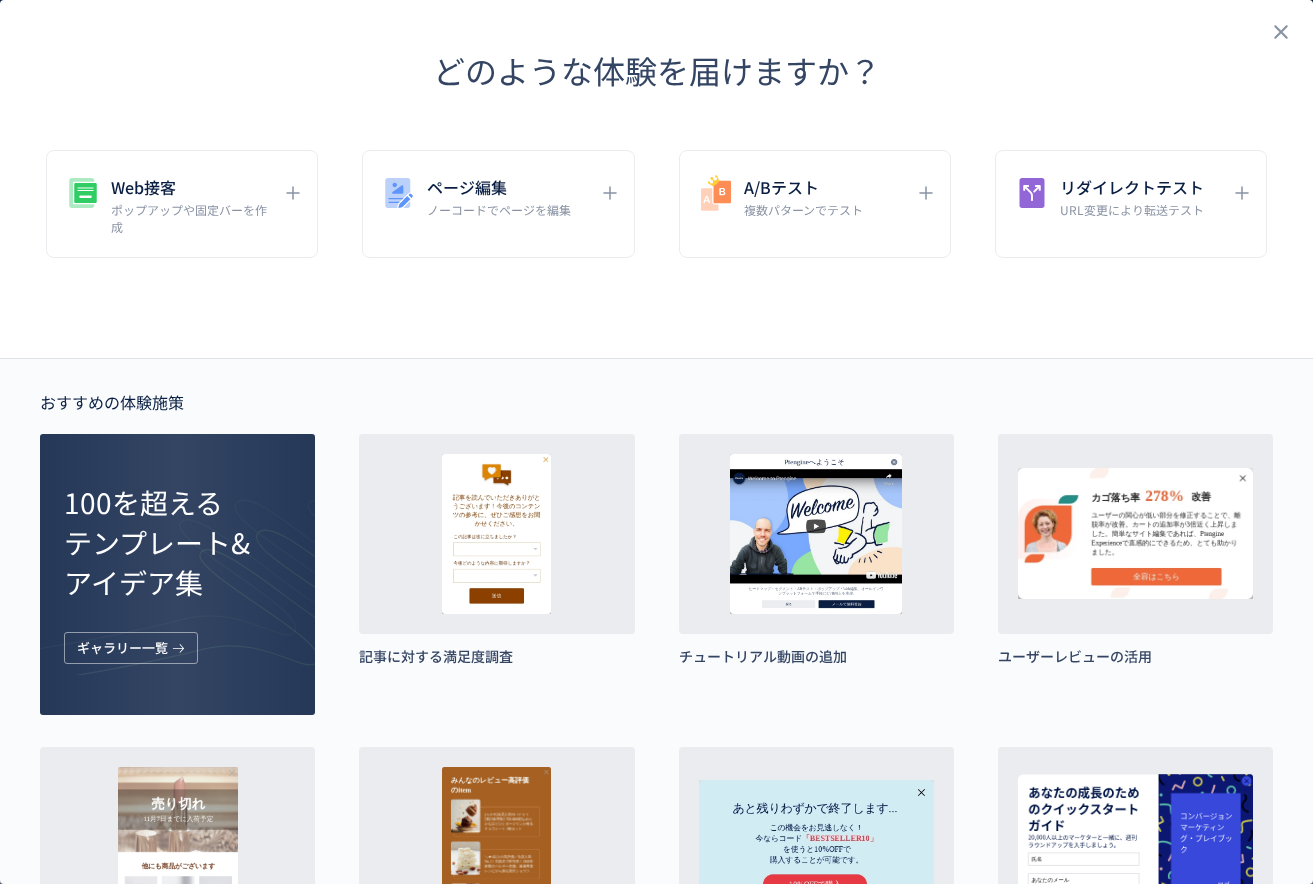 drag, startPoint x: 1099, startPoint y: 281, endPoint x: 1088, endPoint y: 275, distance: 12.529964 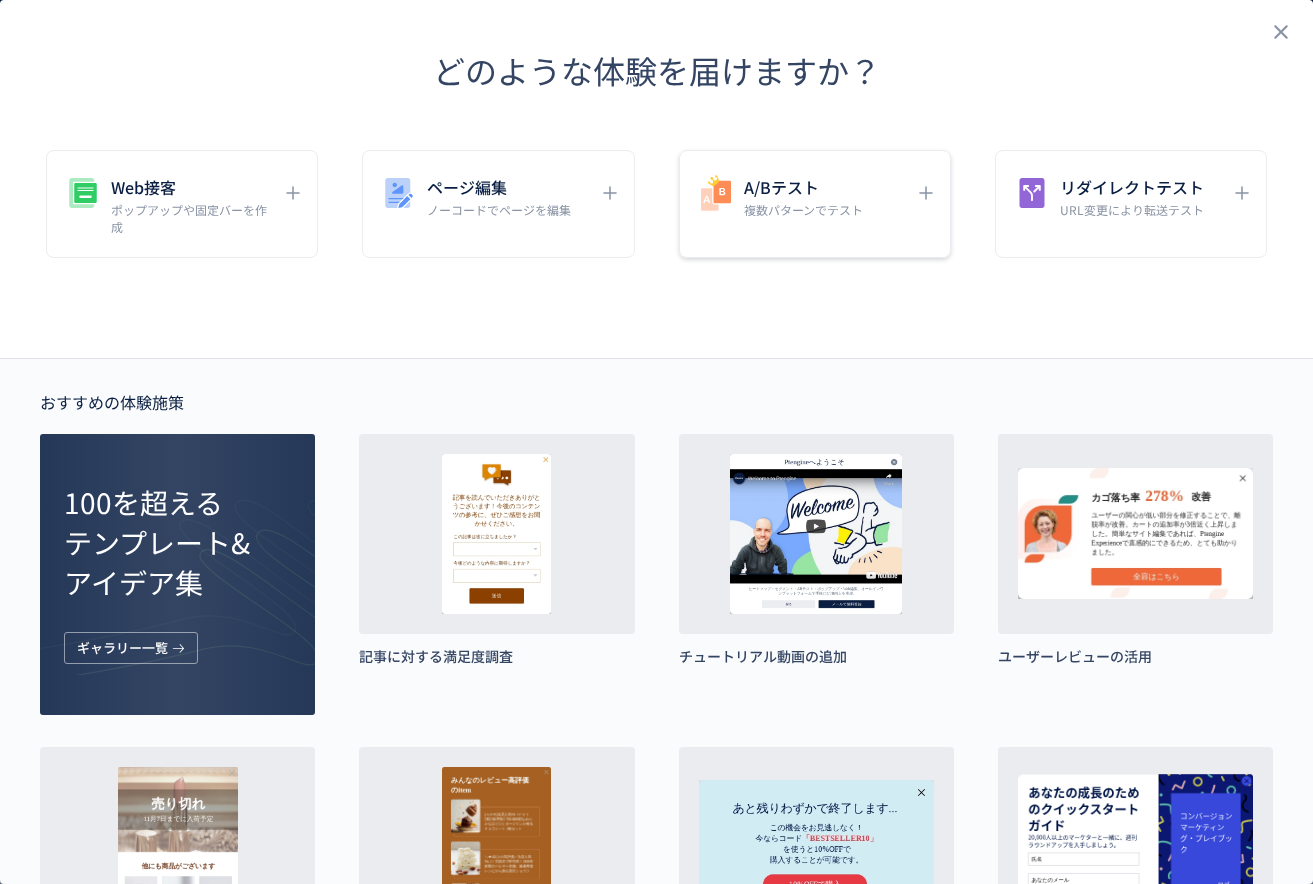 click on "A/Bテスト 複数パターンでテスト" at bounding box center [800, 195] 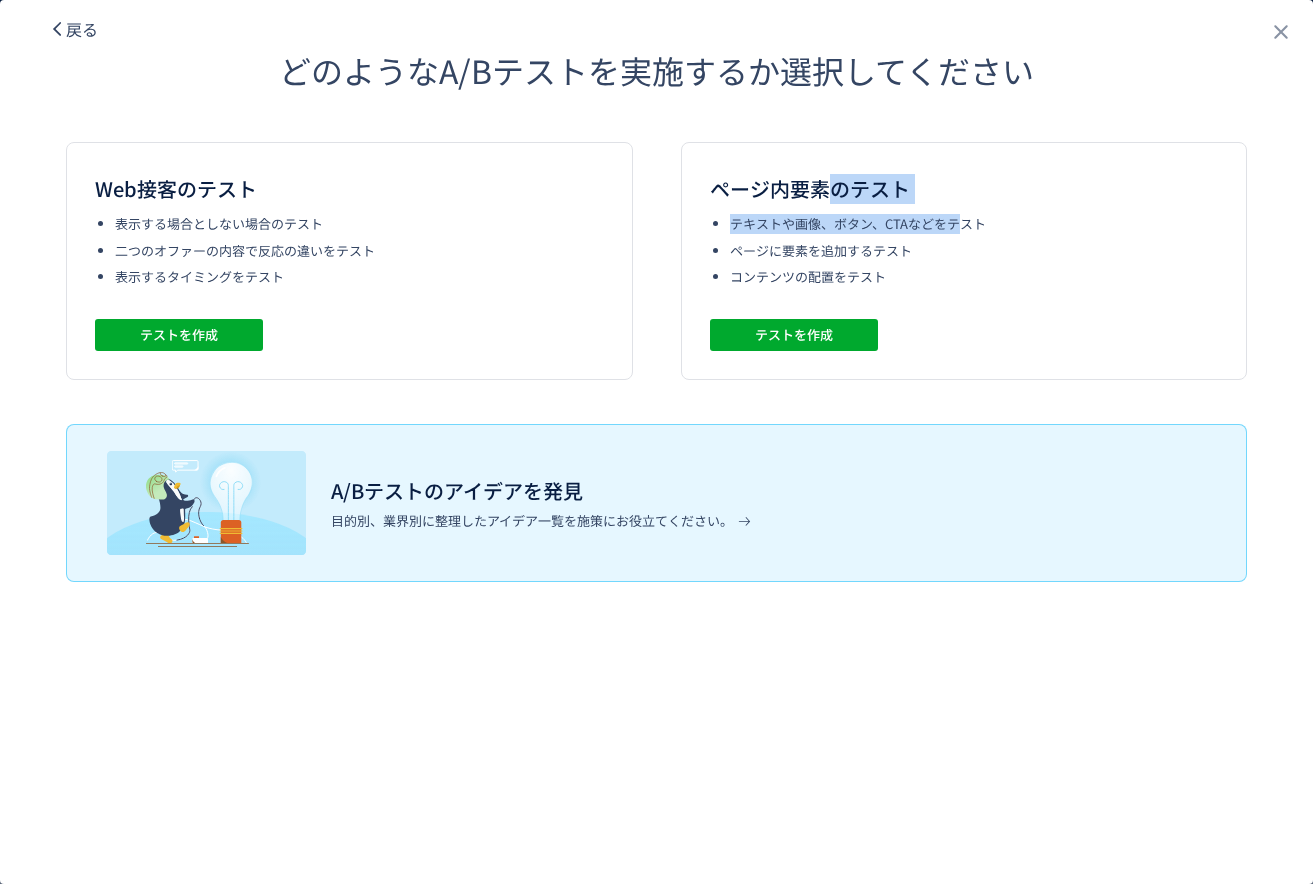 drag, startPoint x: 825, startPoint y: 201, endPoint x: 975, endPoint y: 233, distance: 153.37535 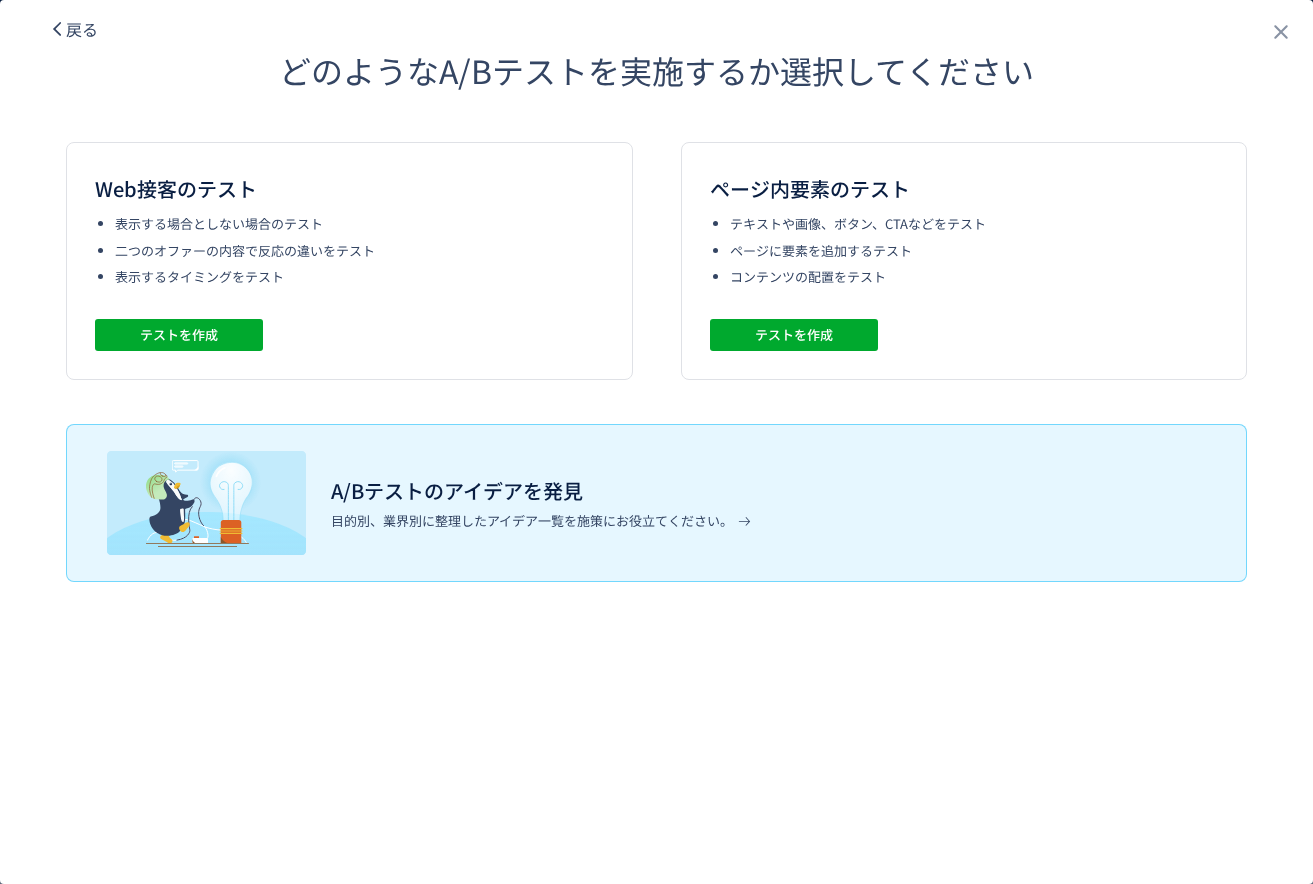 click on "ページ内要素のテスト テキストや画像、ボタン、CTAなどをテスト ページに要素を追加するテスト コンテンツの配置をテスト テストを作成" 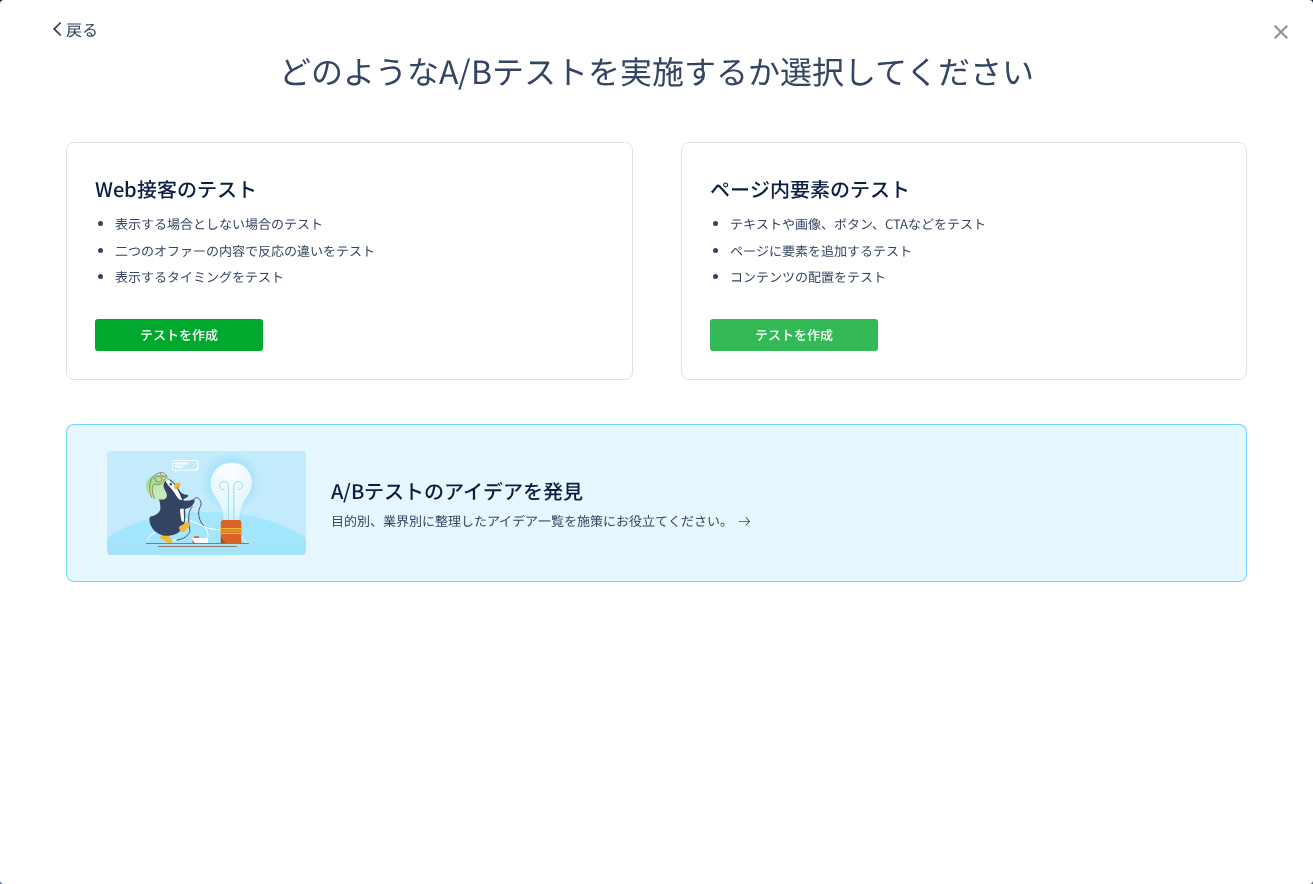 click on "テストを作成" at bounding box center [794, 335] 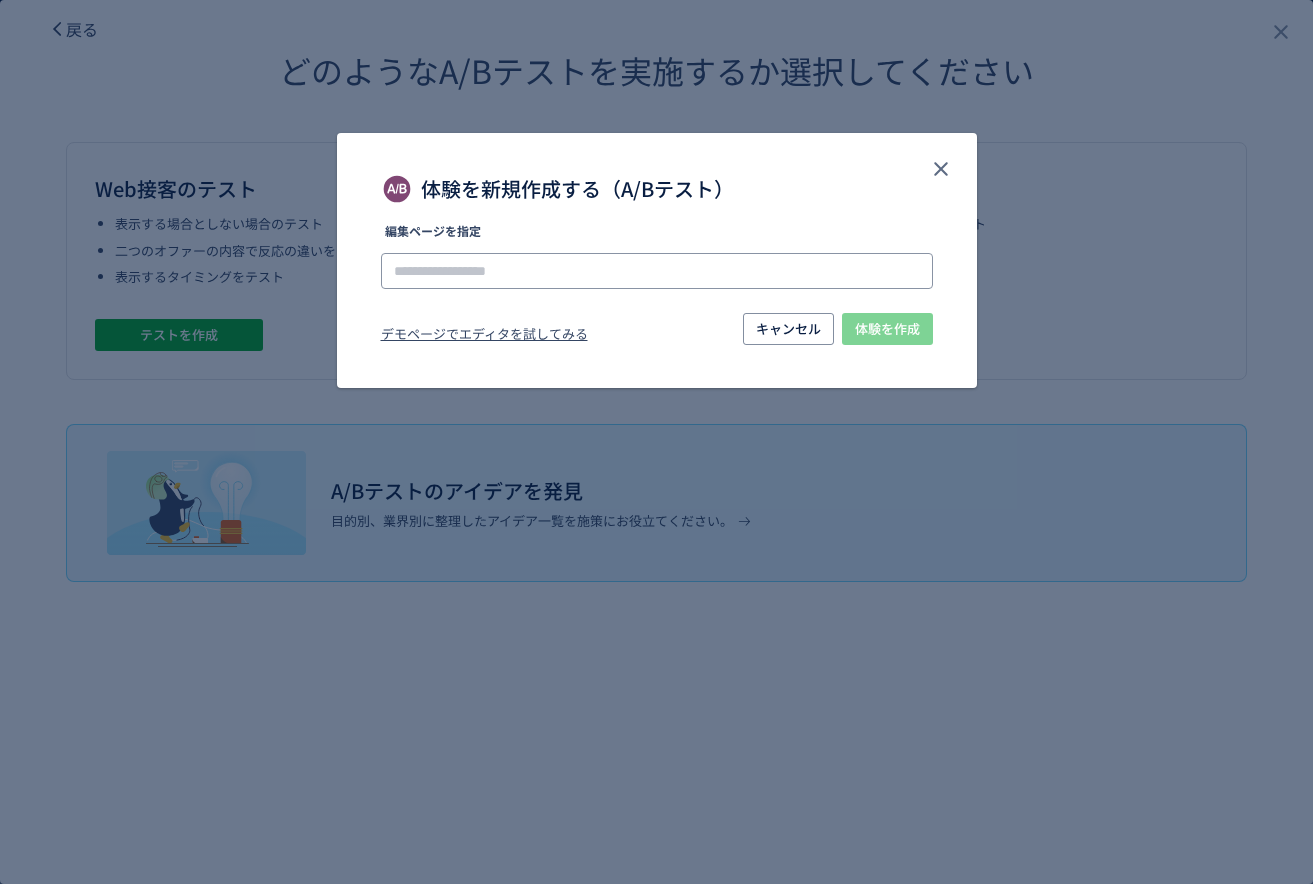 click 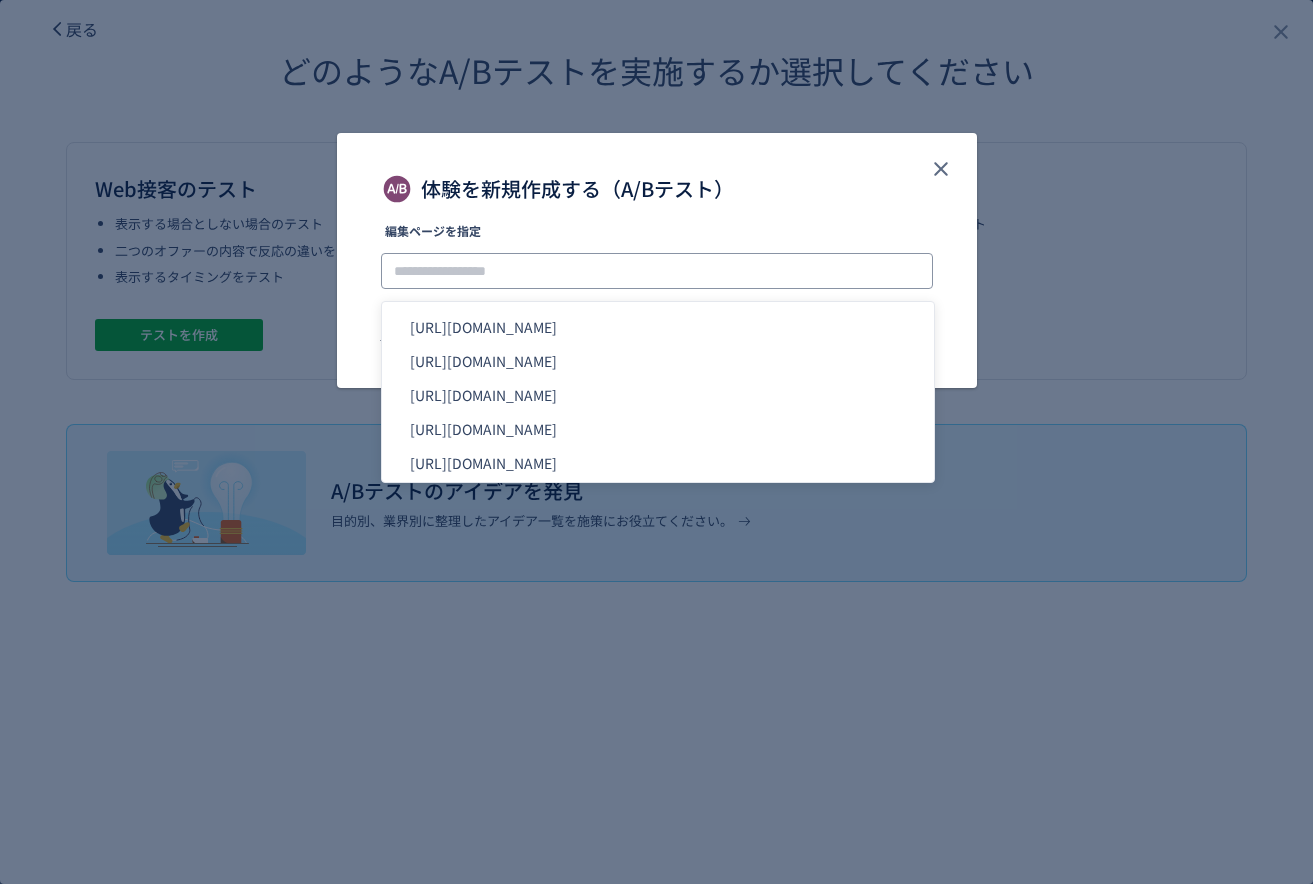 click 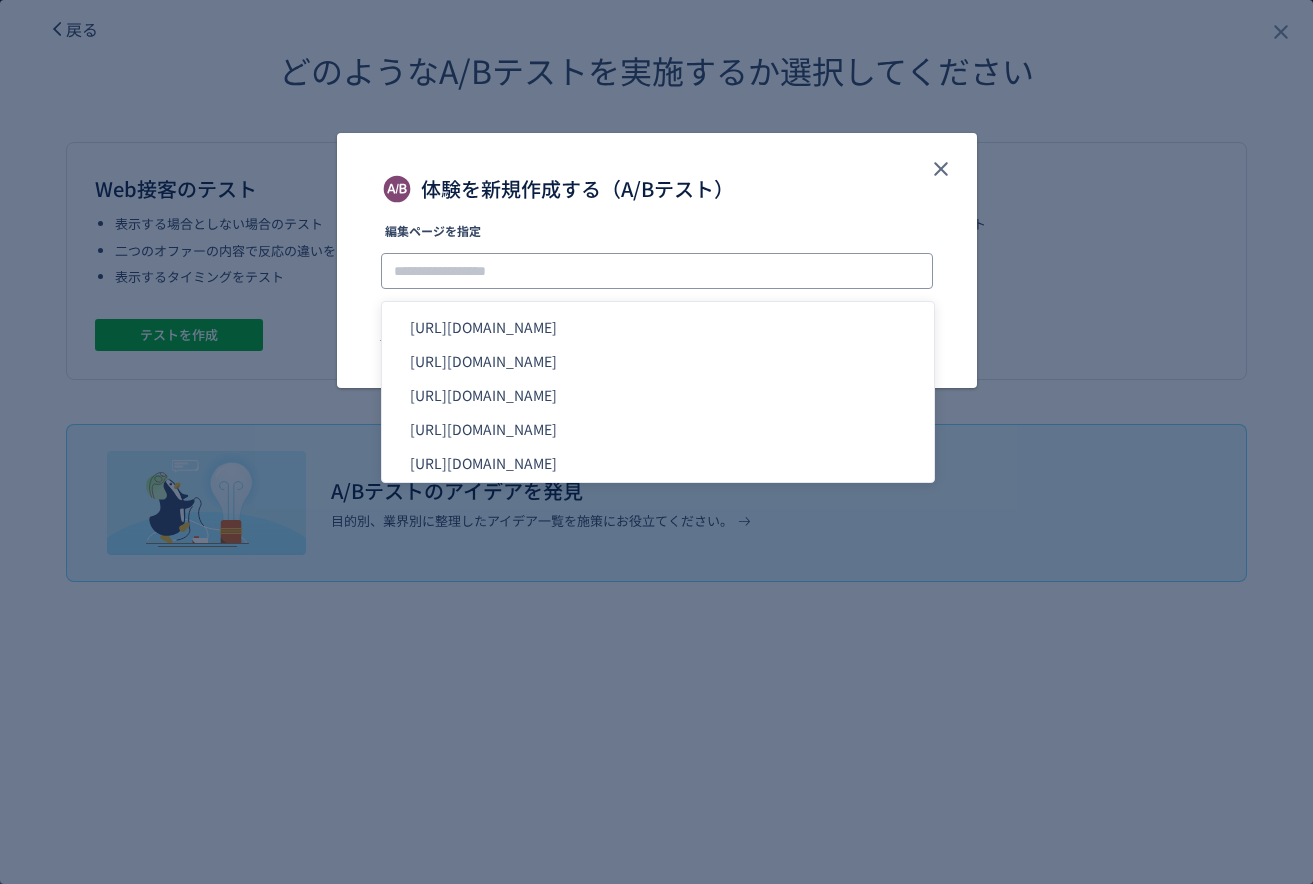 paste on "**********" 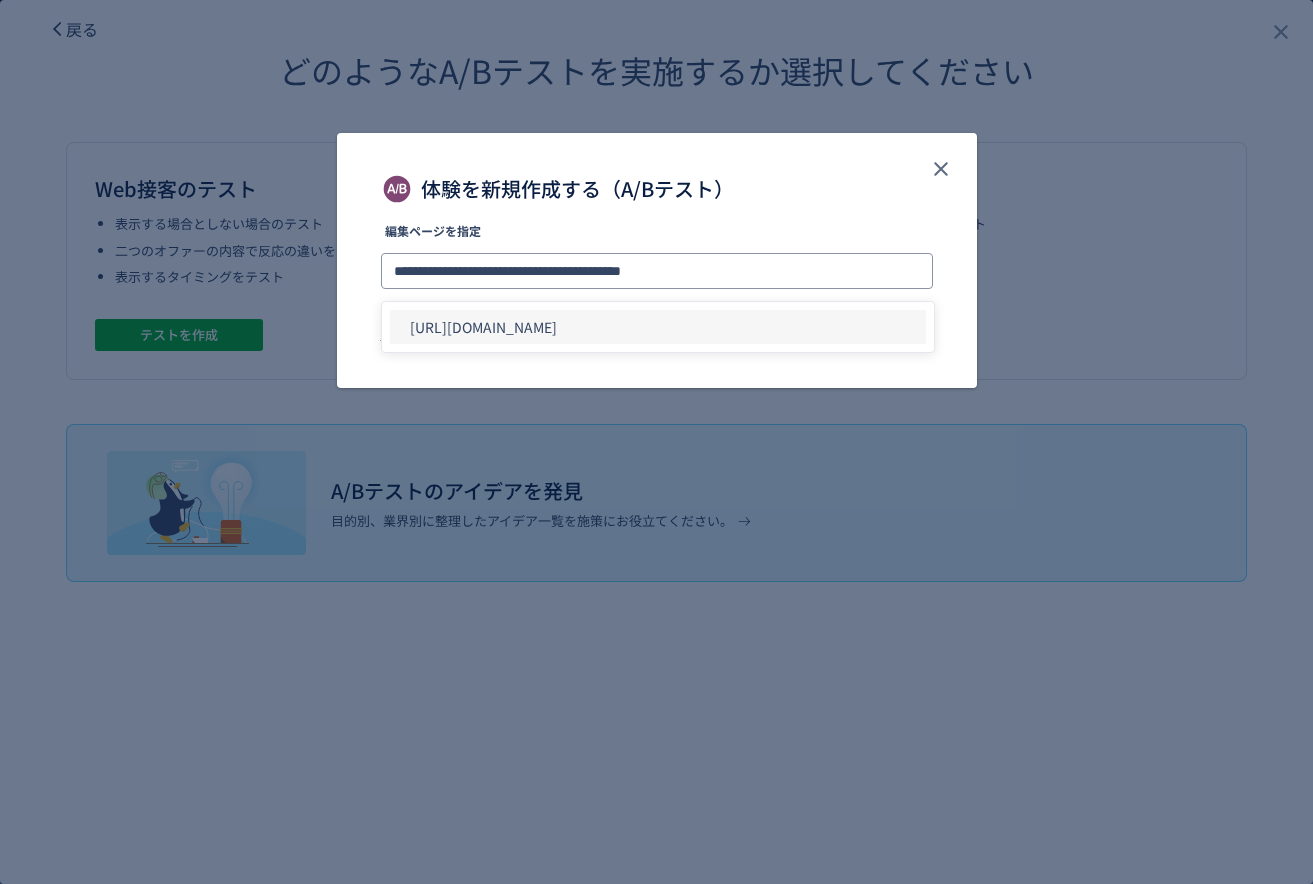type on "**********" 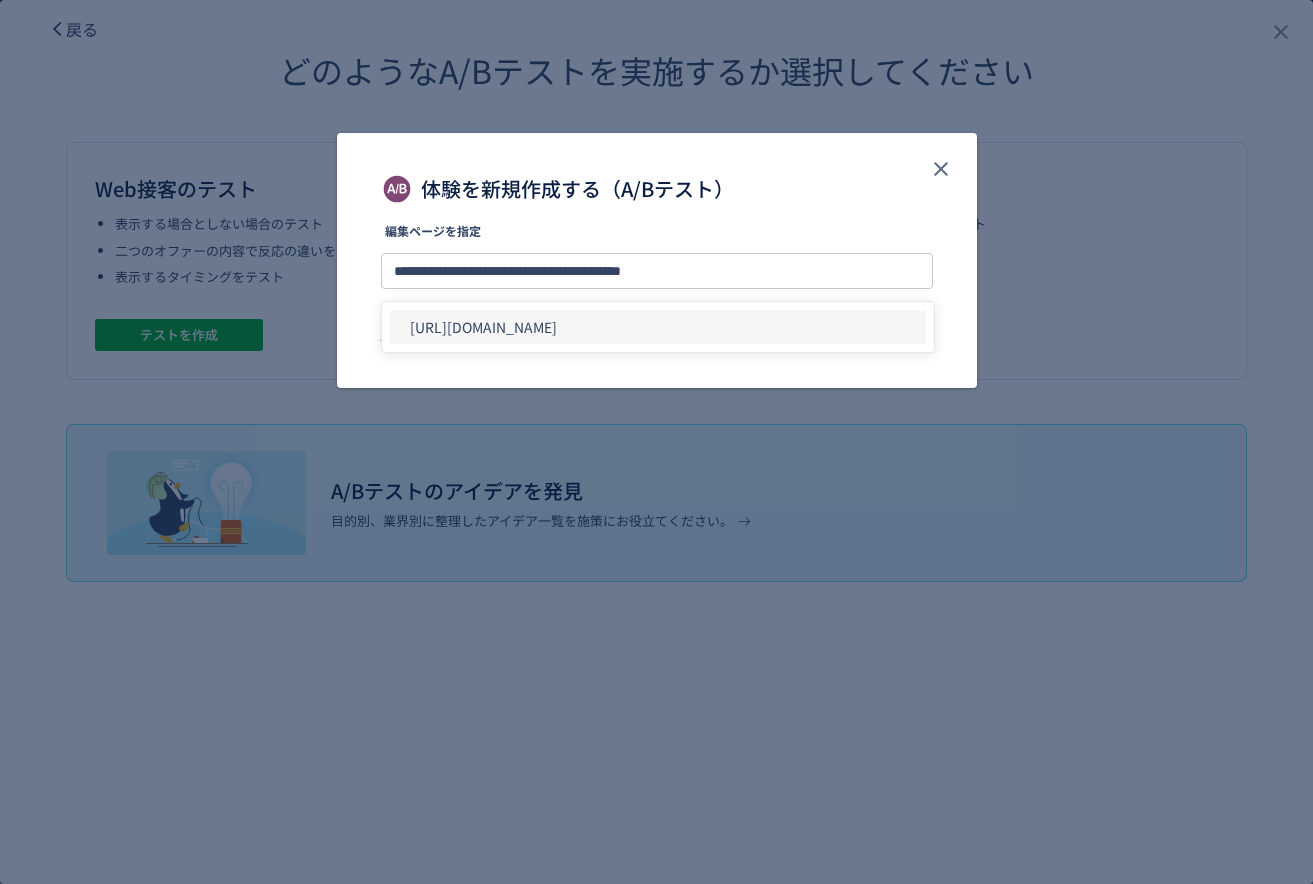 click on "[URL][DOMAIN_NAME]" 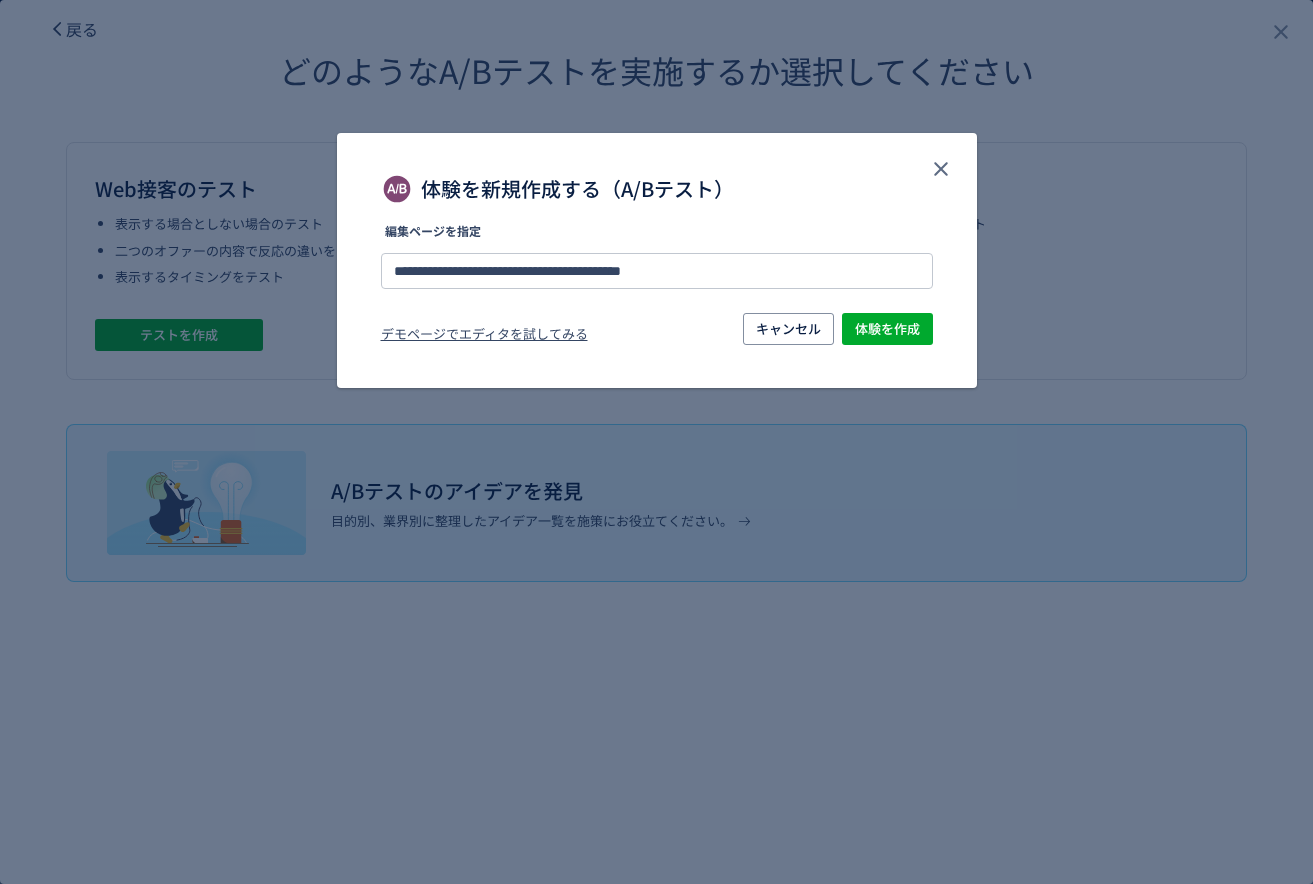 click on "体験を新規作成する（A/Bテスト）" at bounding box center (577, 189) 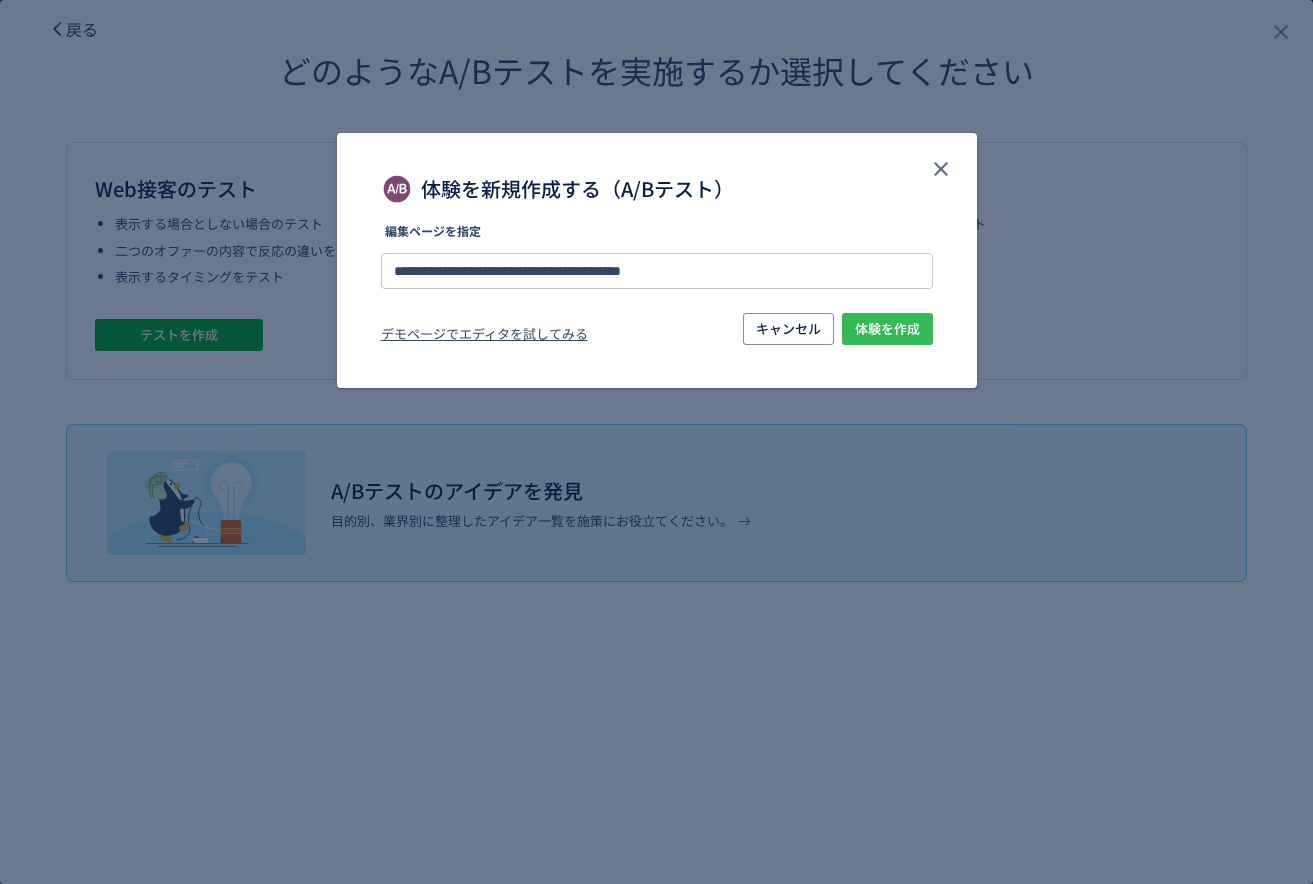 click on "体験を作成" at bounding box center [887, 329] 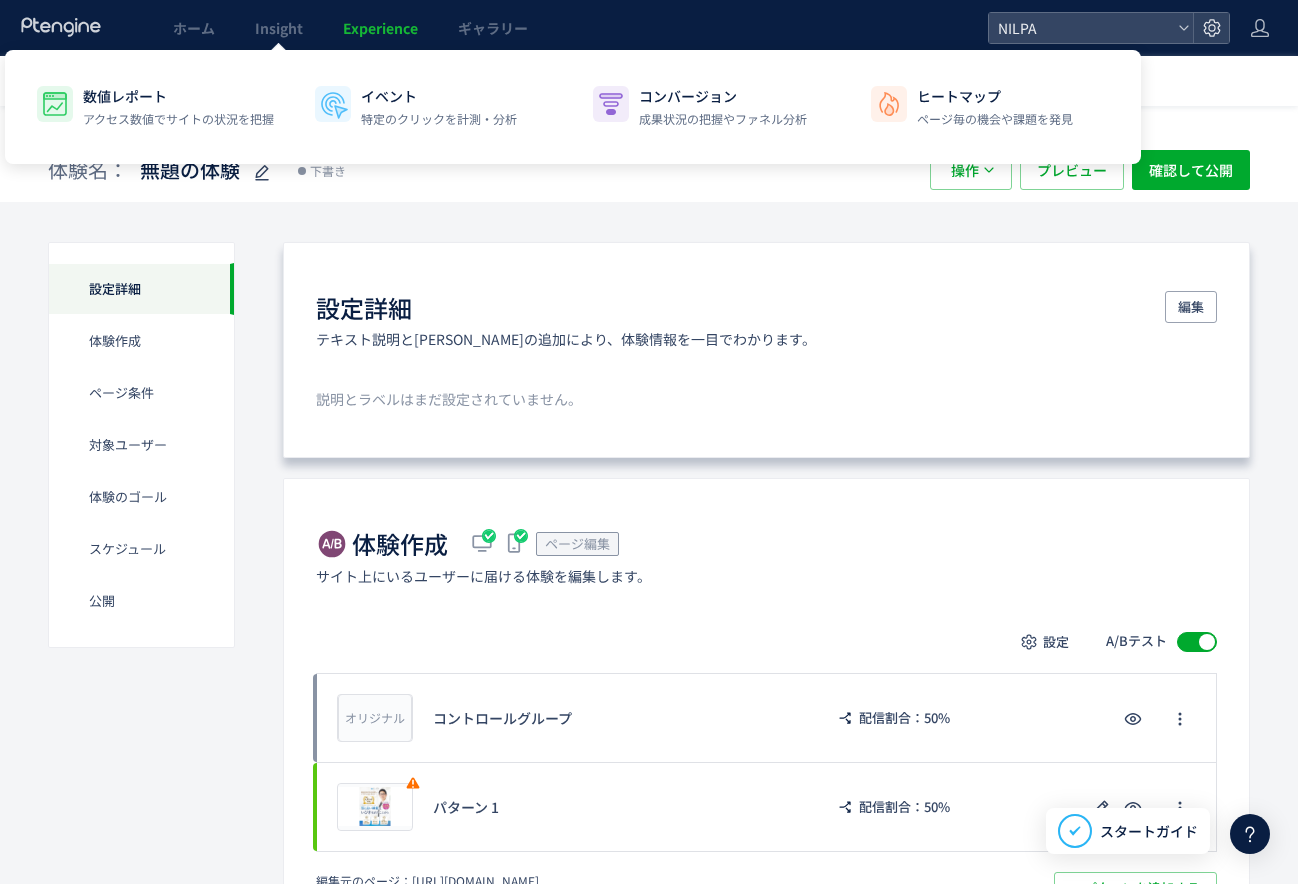 click on "設定詳細  テキスト説明とラベルの追加により、体験情報を一目でわかります。 編集 説明とラベルはまだ設定されていません。" at bounding box center (766, 350) 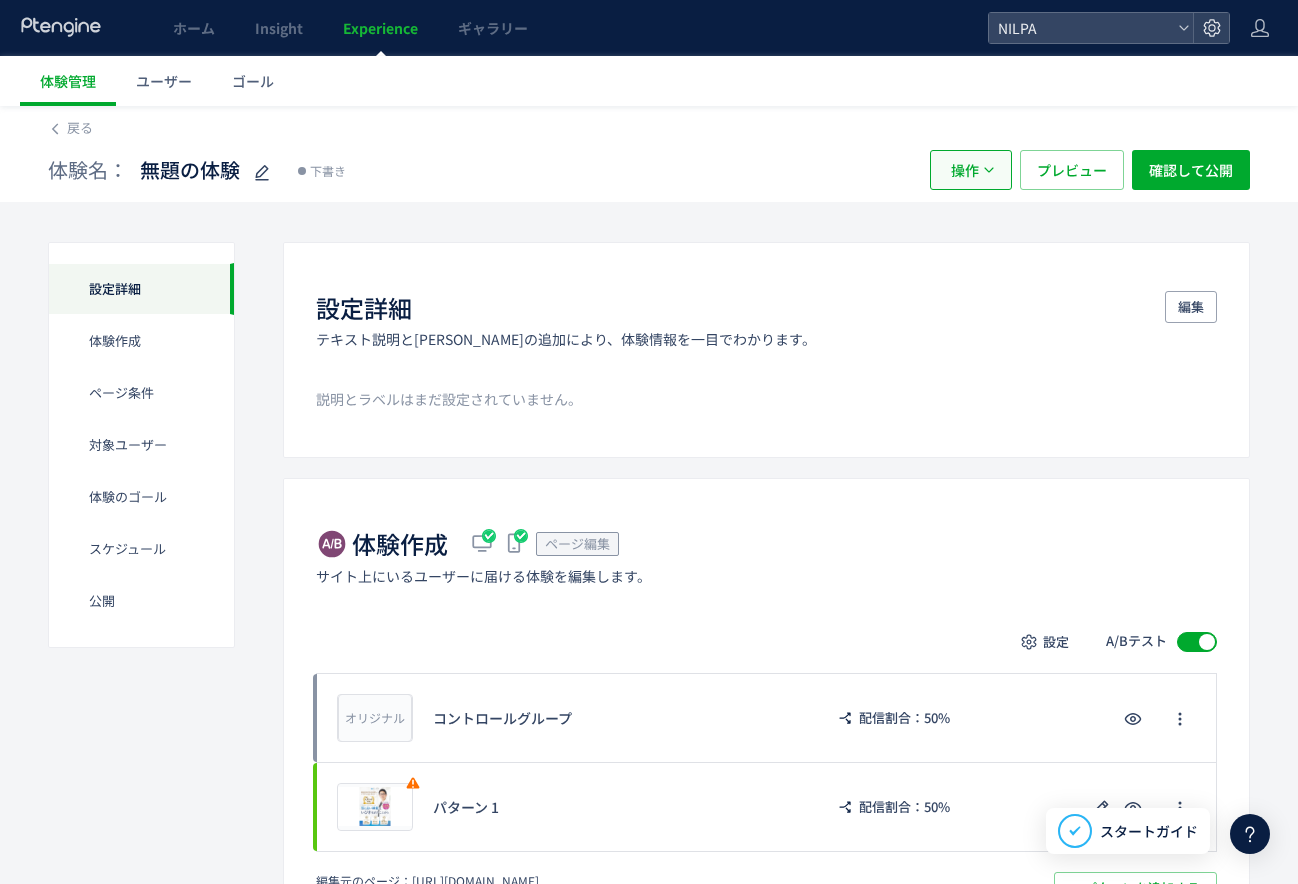 drag, startPoint x: 982, startPoint y: 173, endPoint x: 972, endPoint y: 154, distance: 21.470911 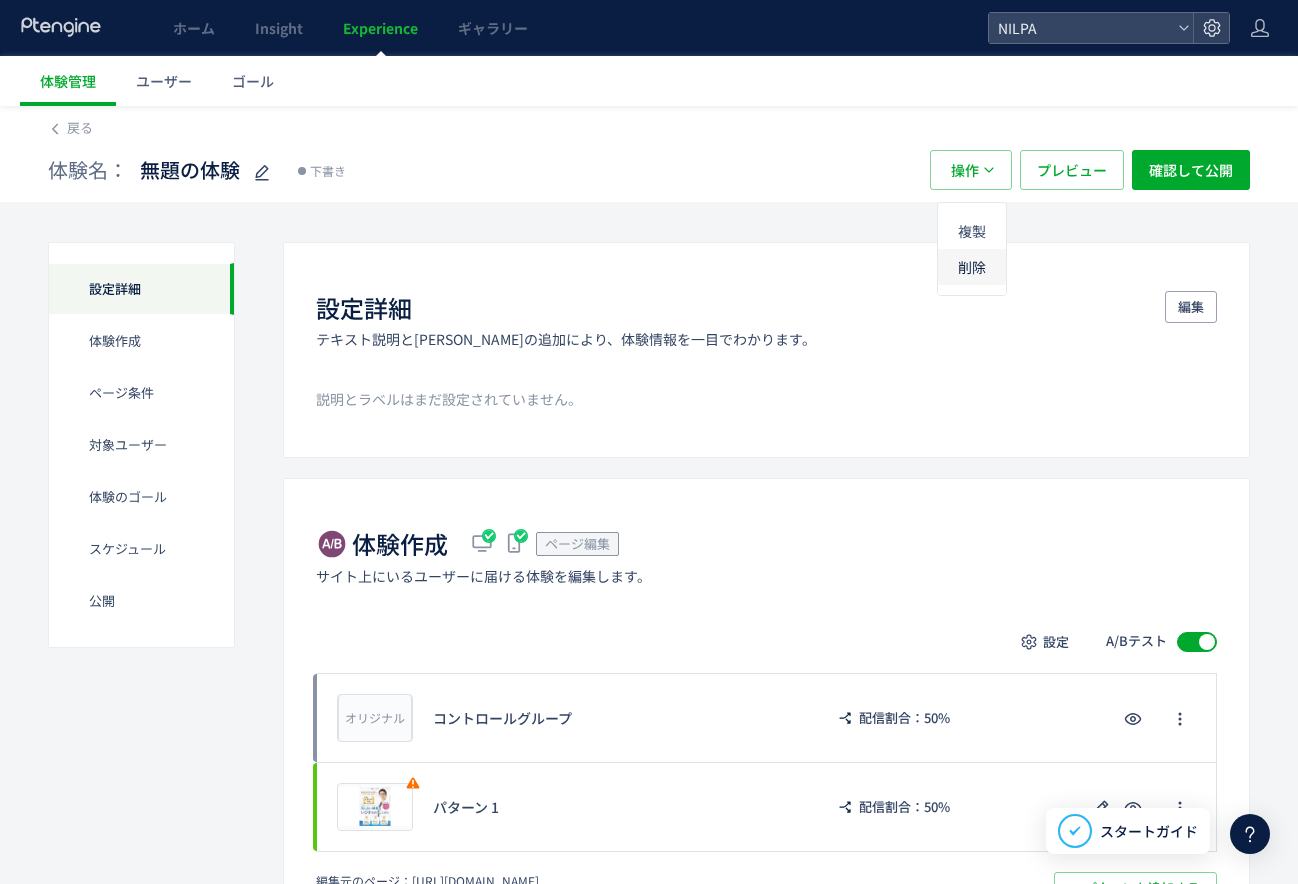 click on "削除" 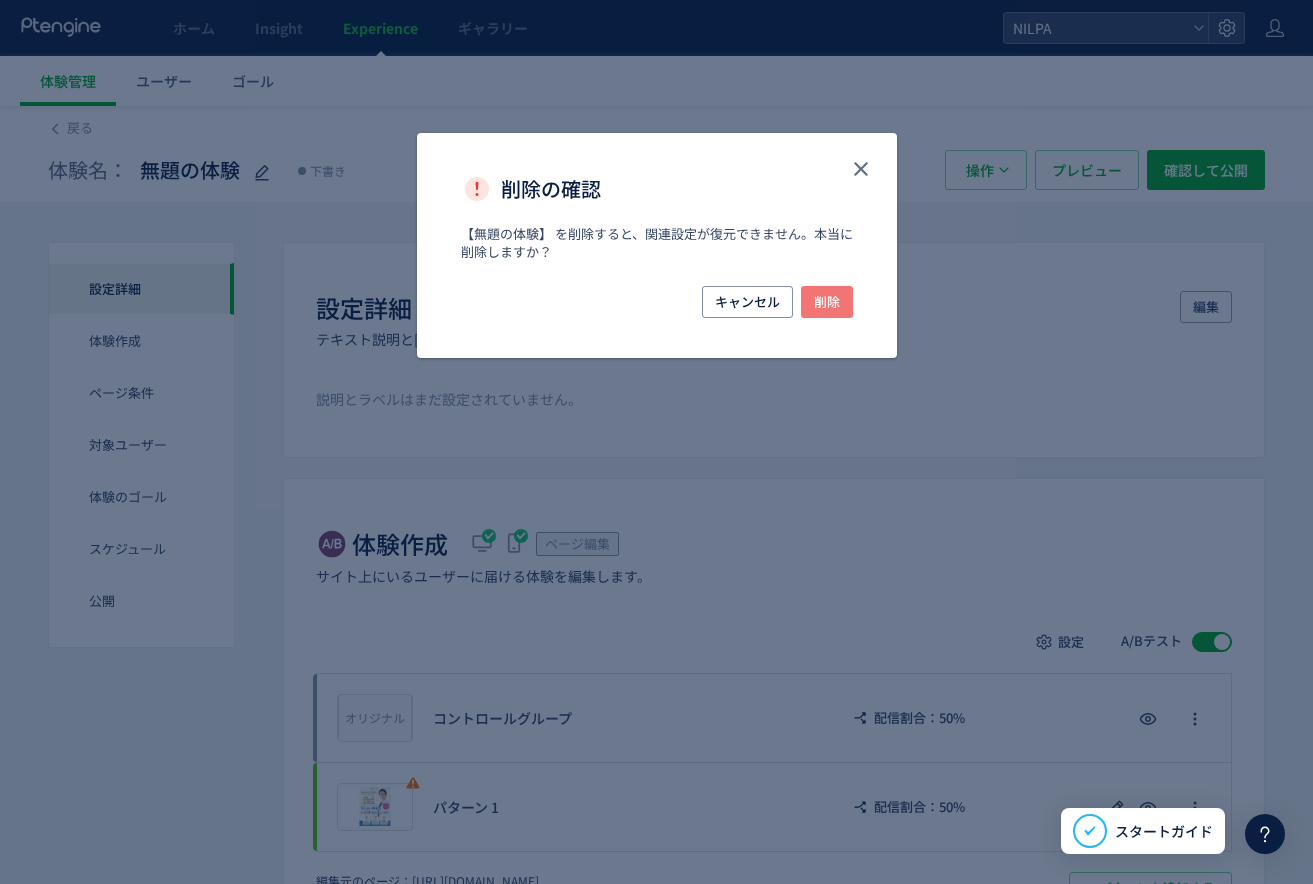 click on "削除" at bounding box center (827, 302) 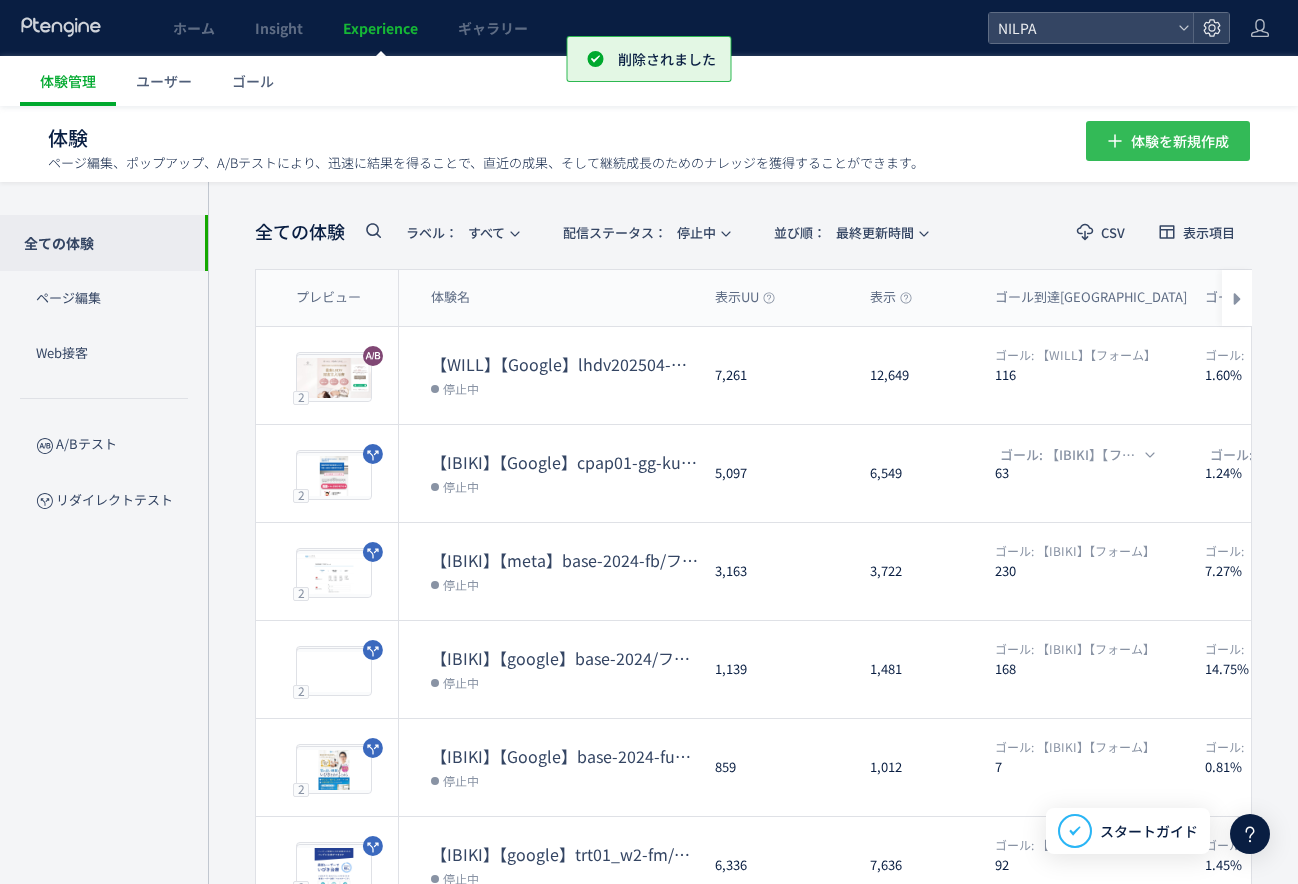 click on "体験を新規作成" 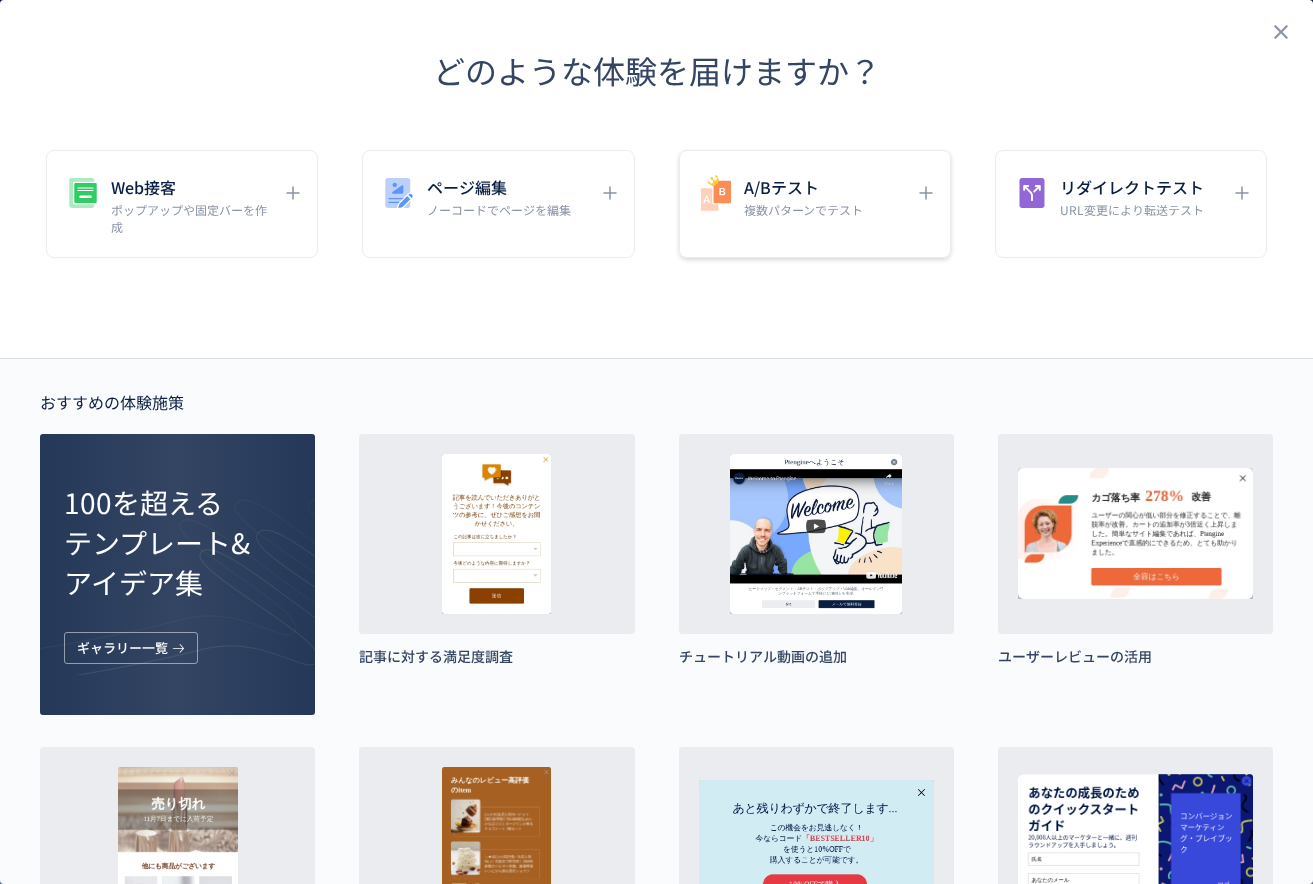 click on "A/Bテスト" at bounding box center [803, 187] 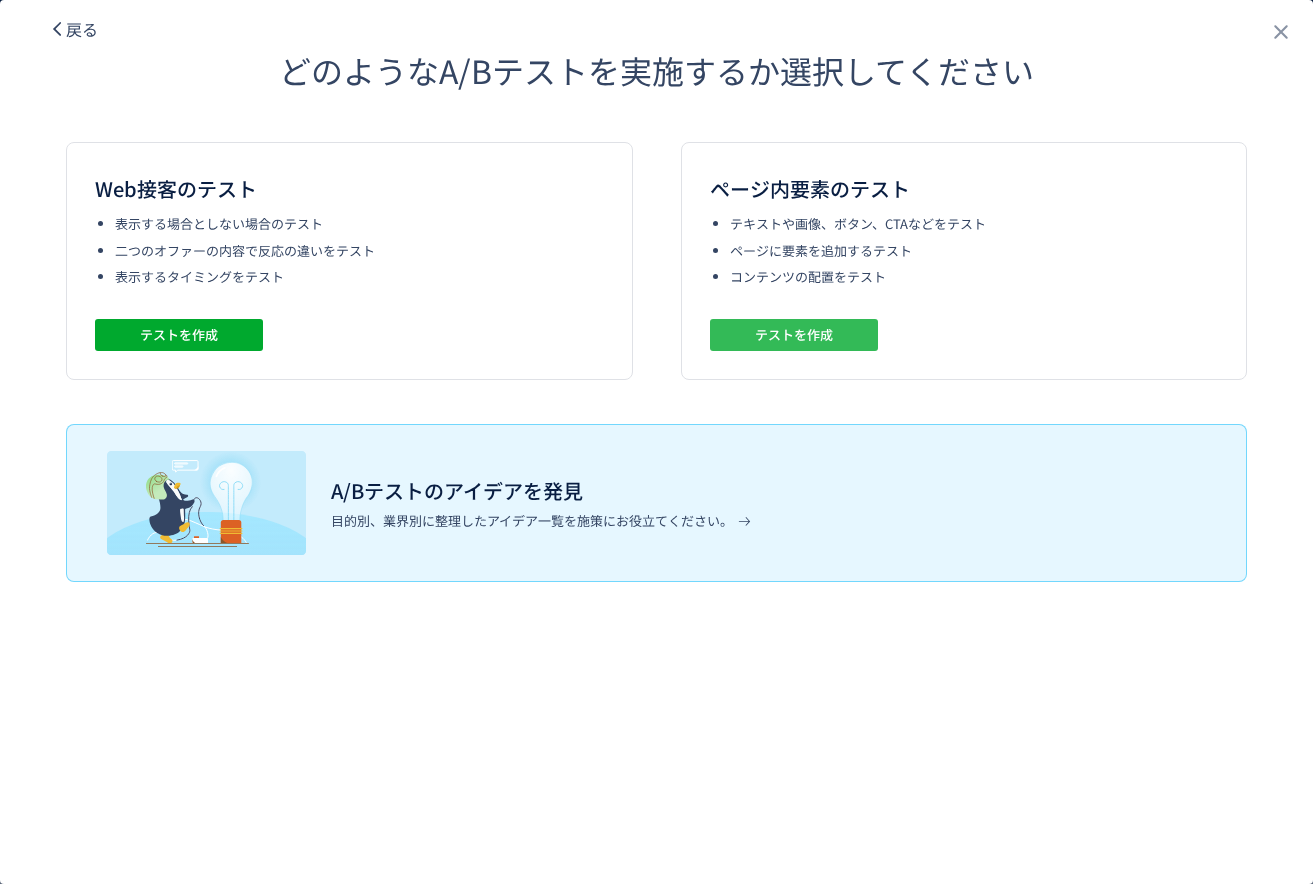 click on "テストを作成" at bounding box center [794, 335] 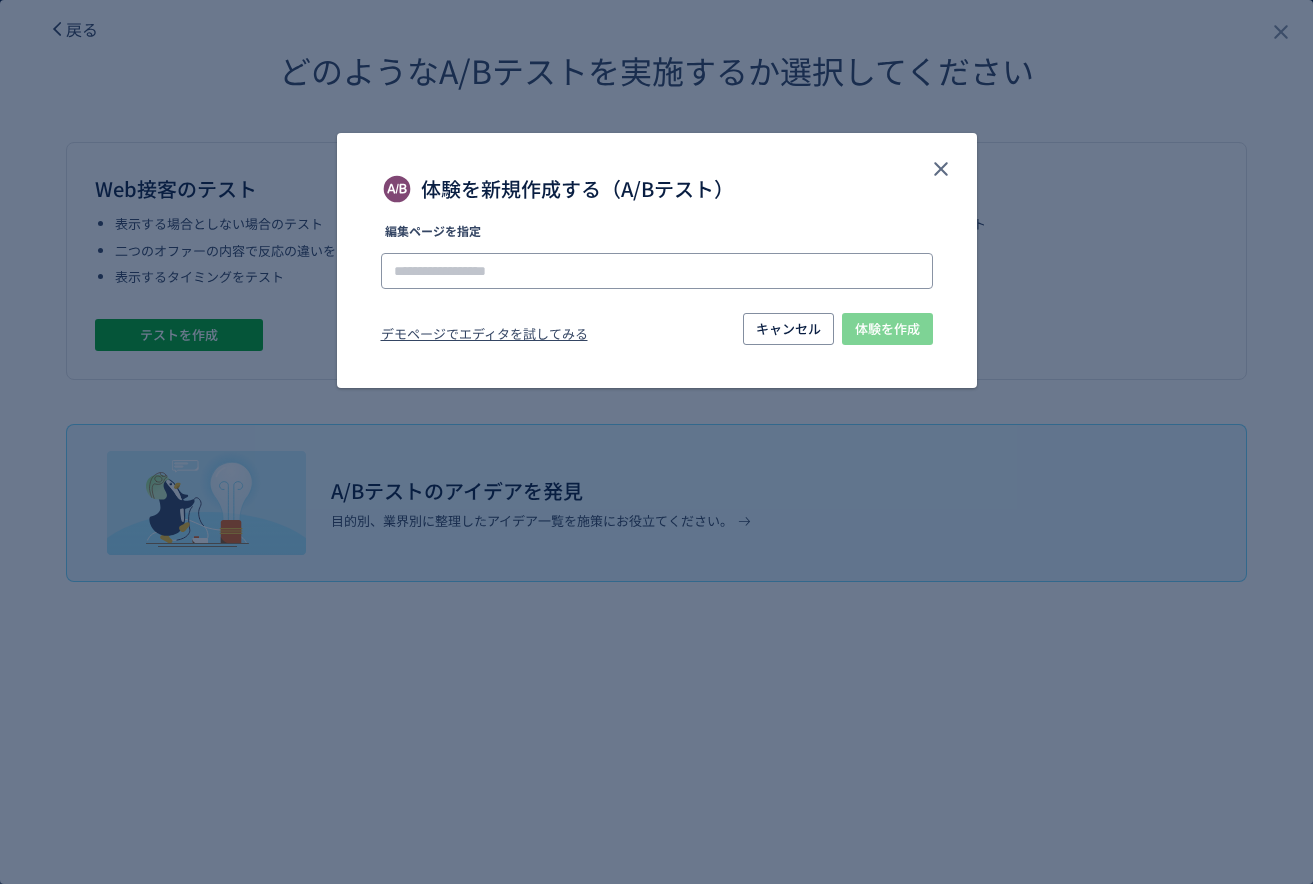 click on "編集ページを指定" 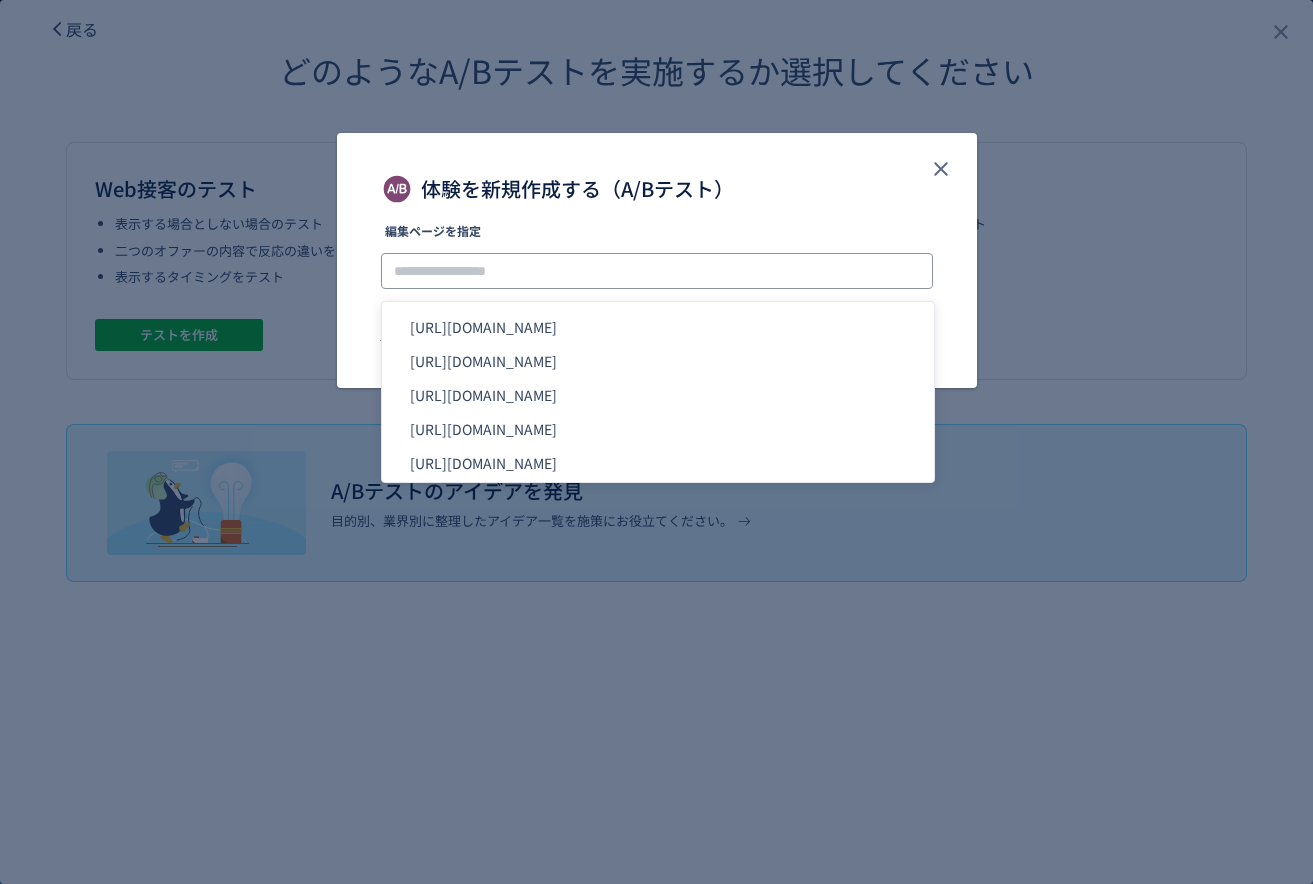 paste on "**********" 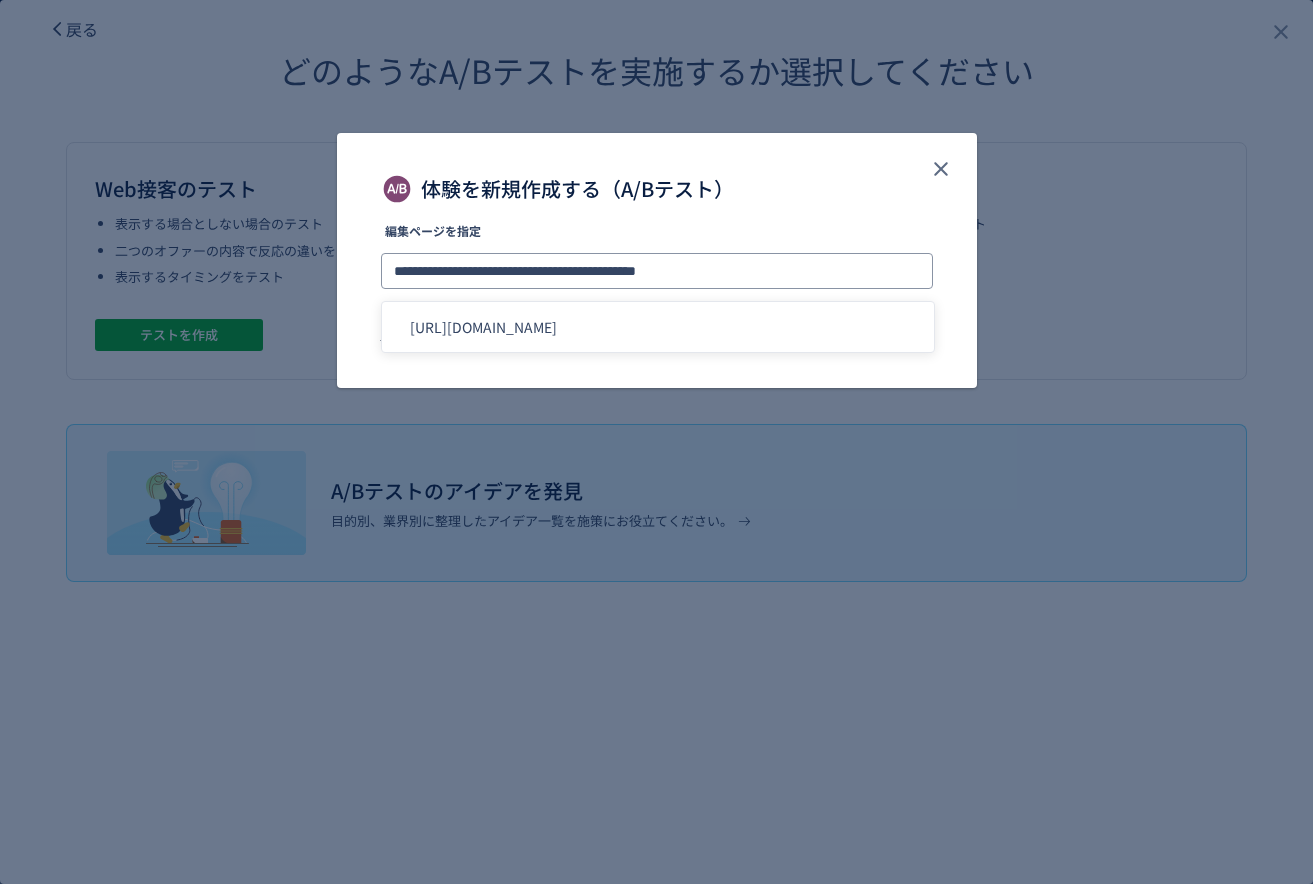 type on "**********" 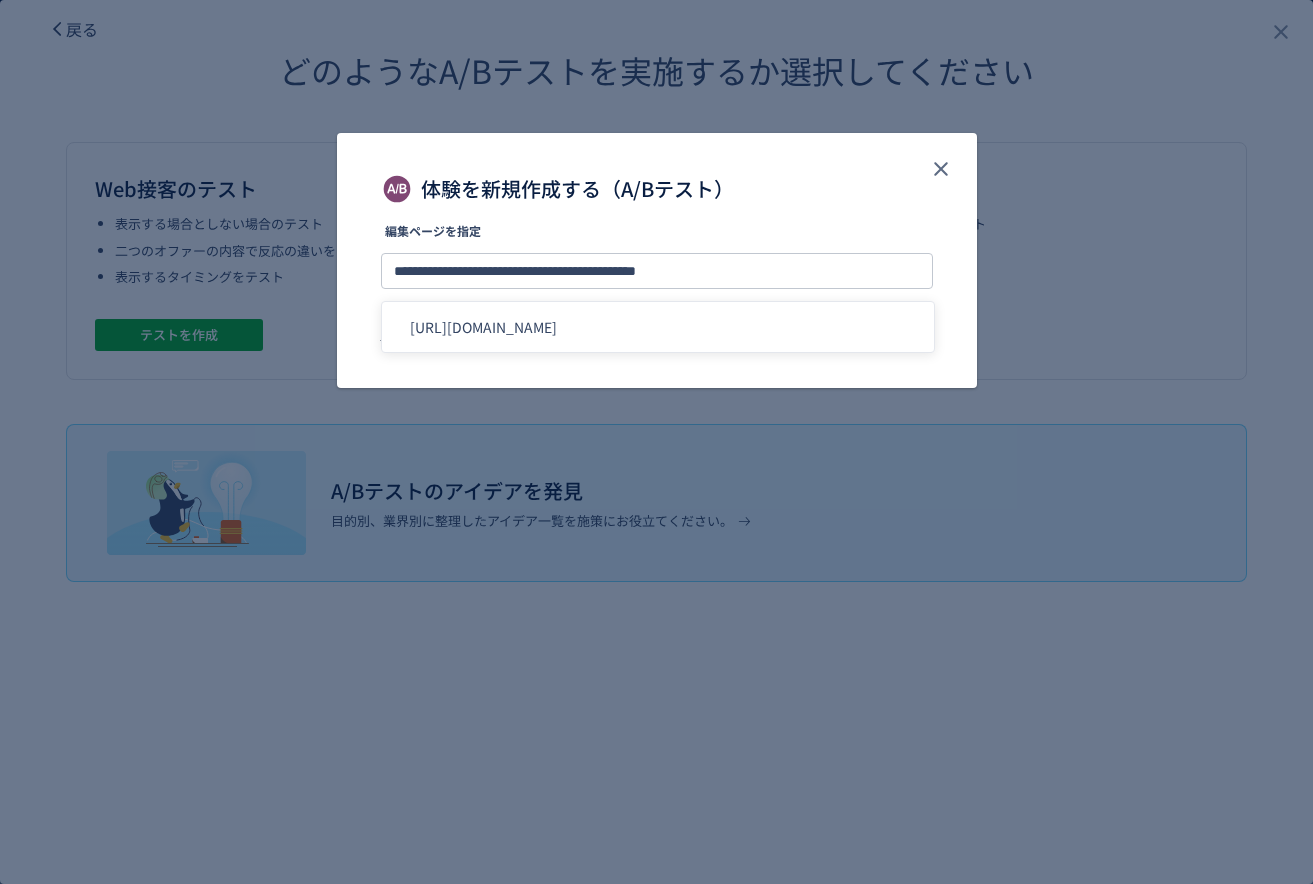 click on "編集ページを指定" 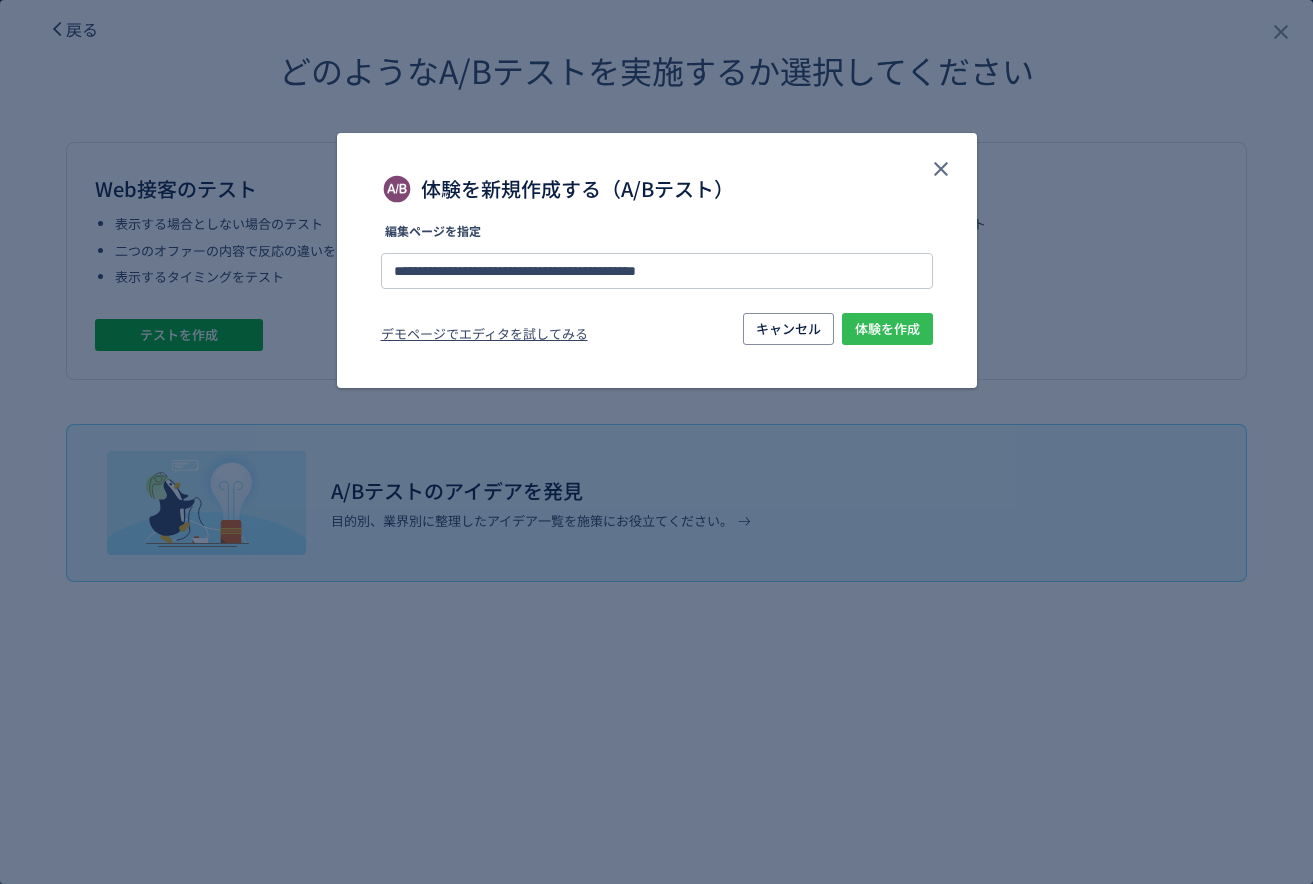 click on "体験を作成" at bounding box center [887, 329] 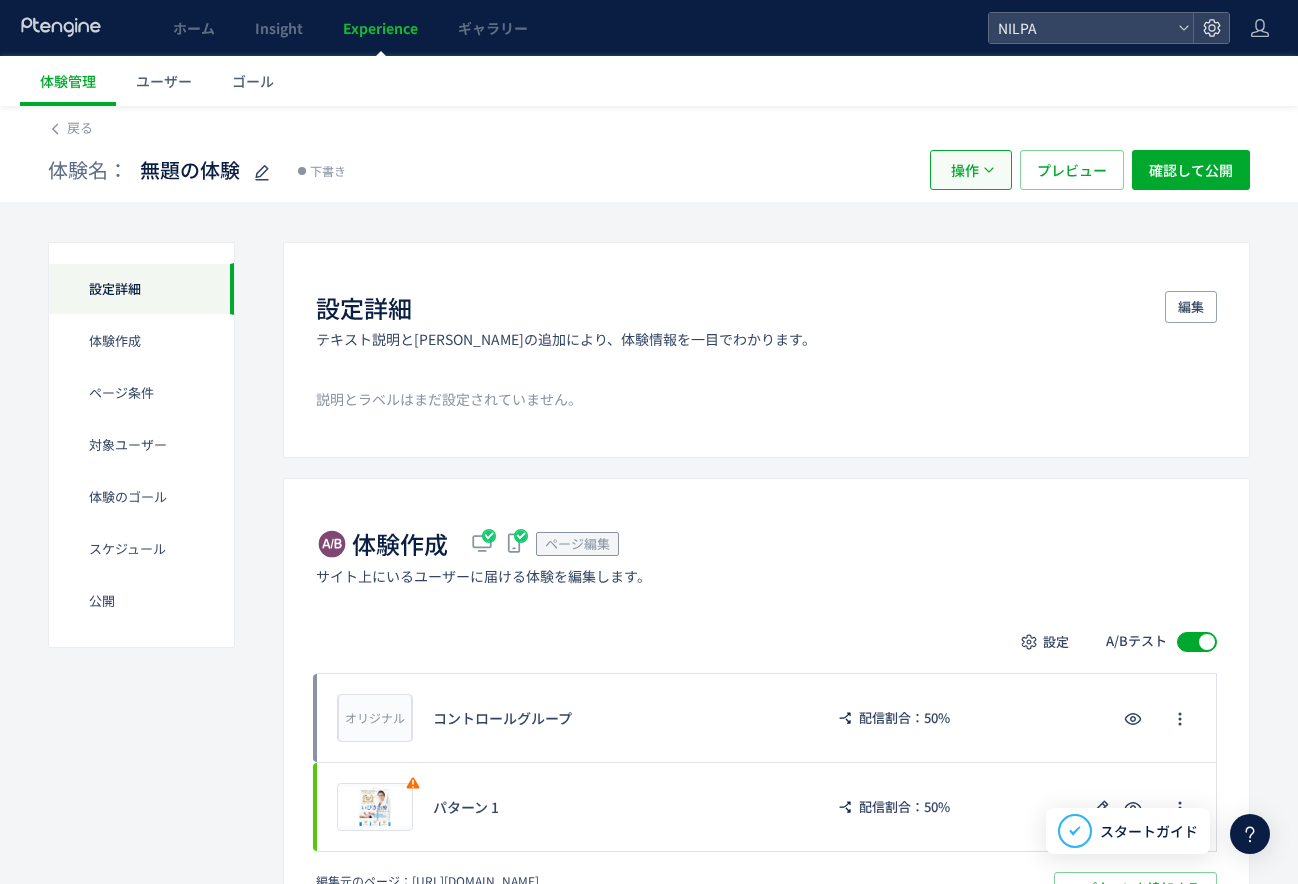 click on "操作" at bounding box center [965, 170] 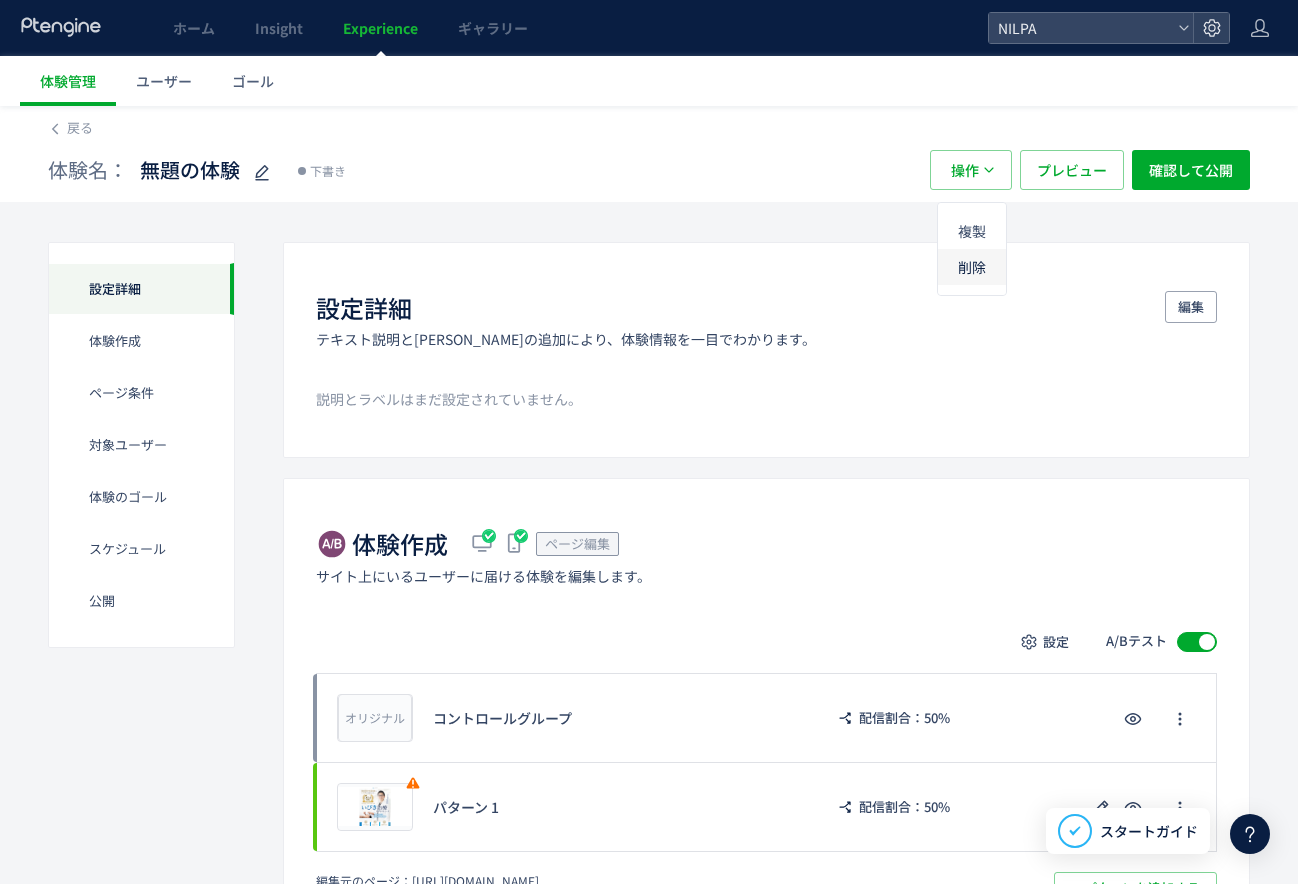 click on "削除" 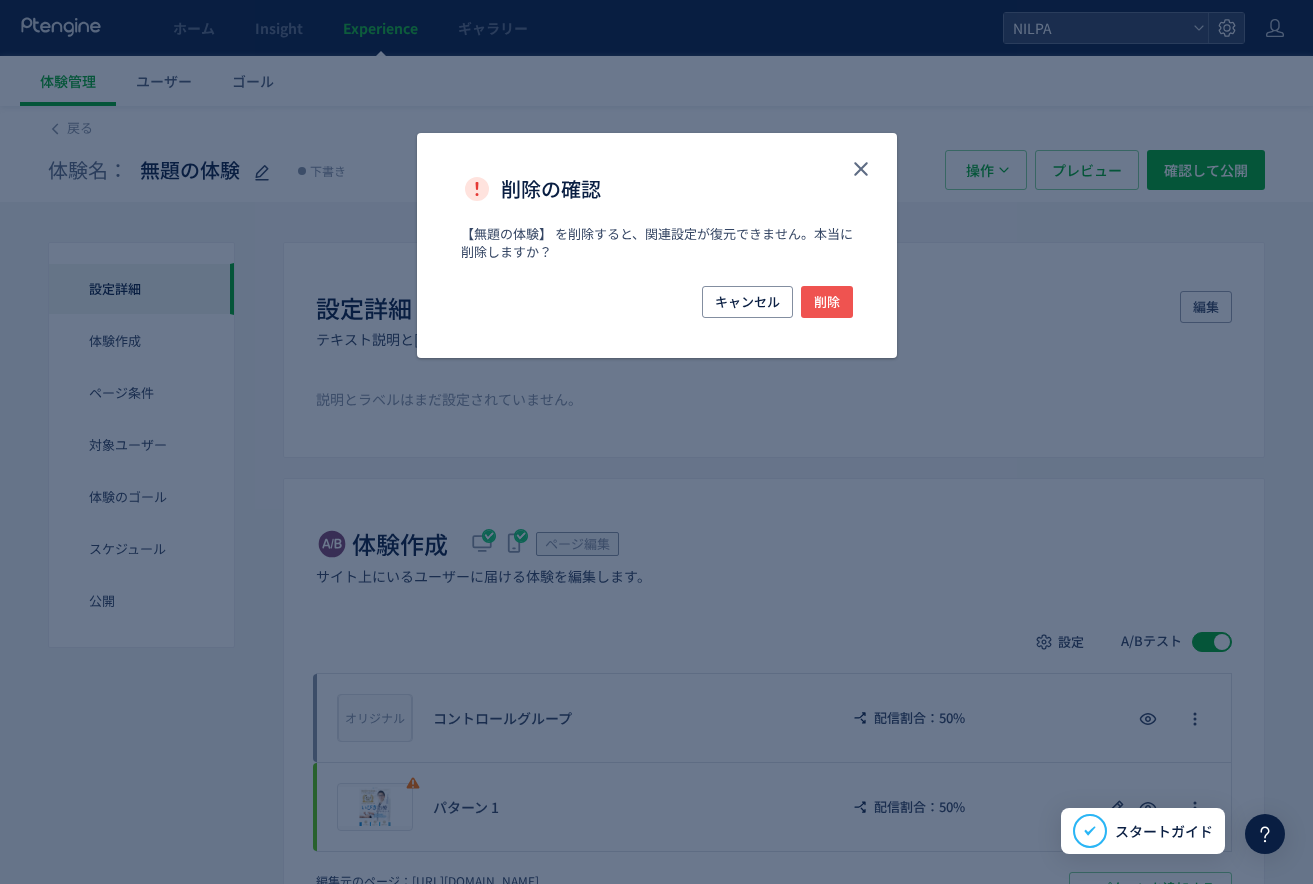 click on "キャンセル 削除" at bounding box center [657, 322] 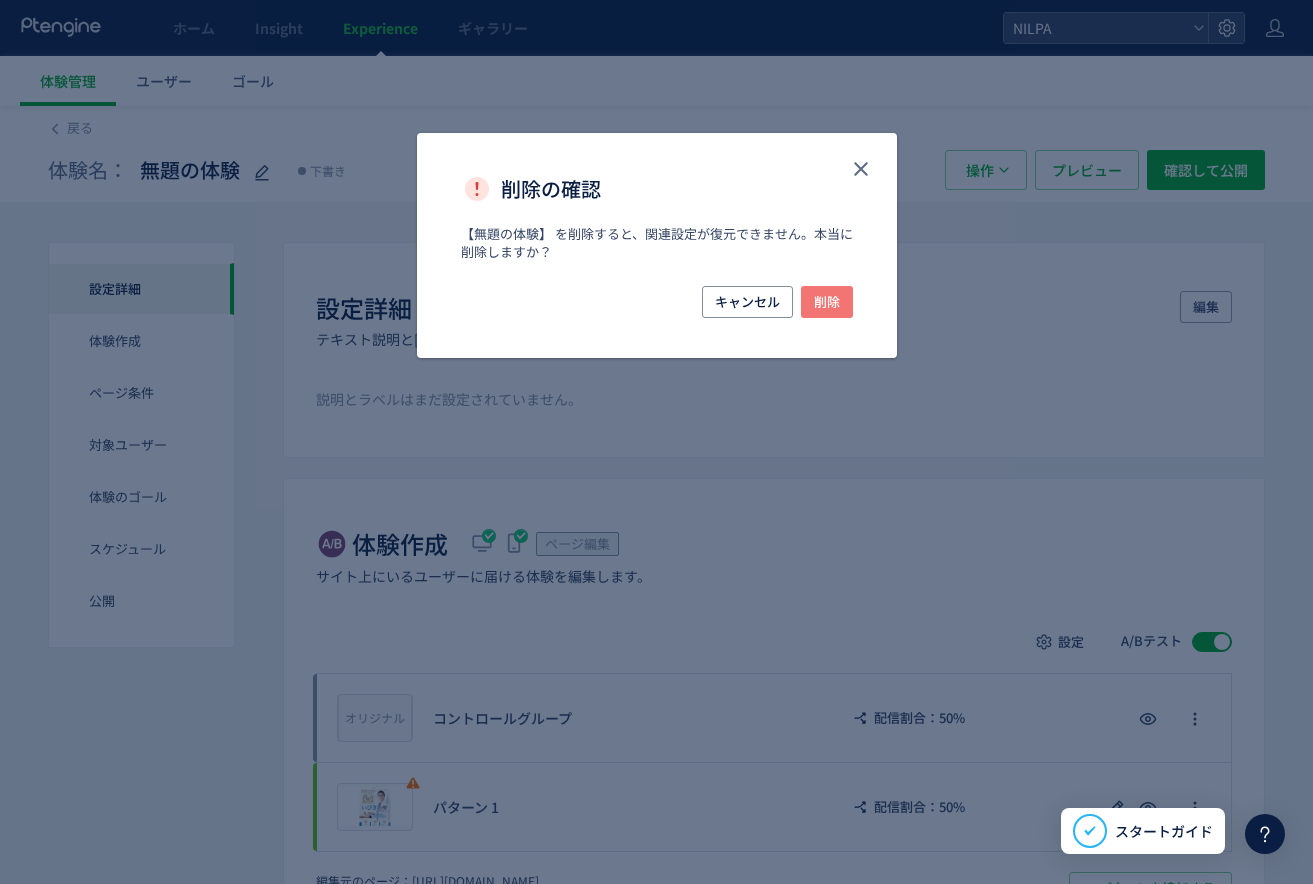 click on "削除" at bounding box center [827, 302] 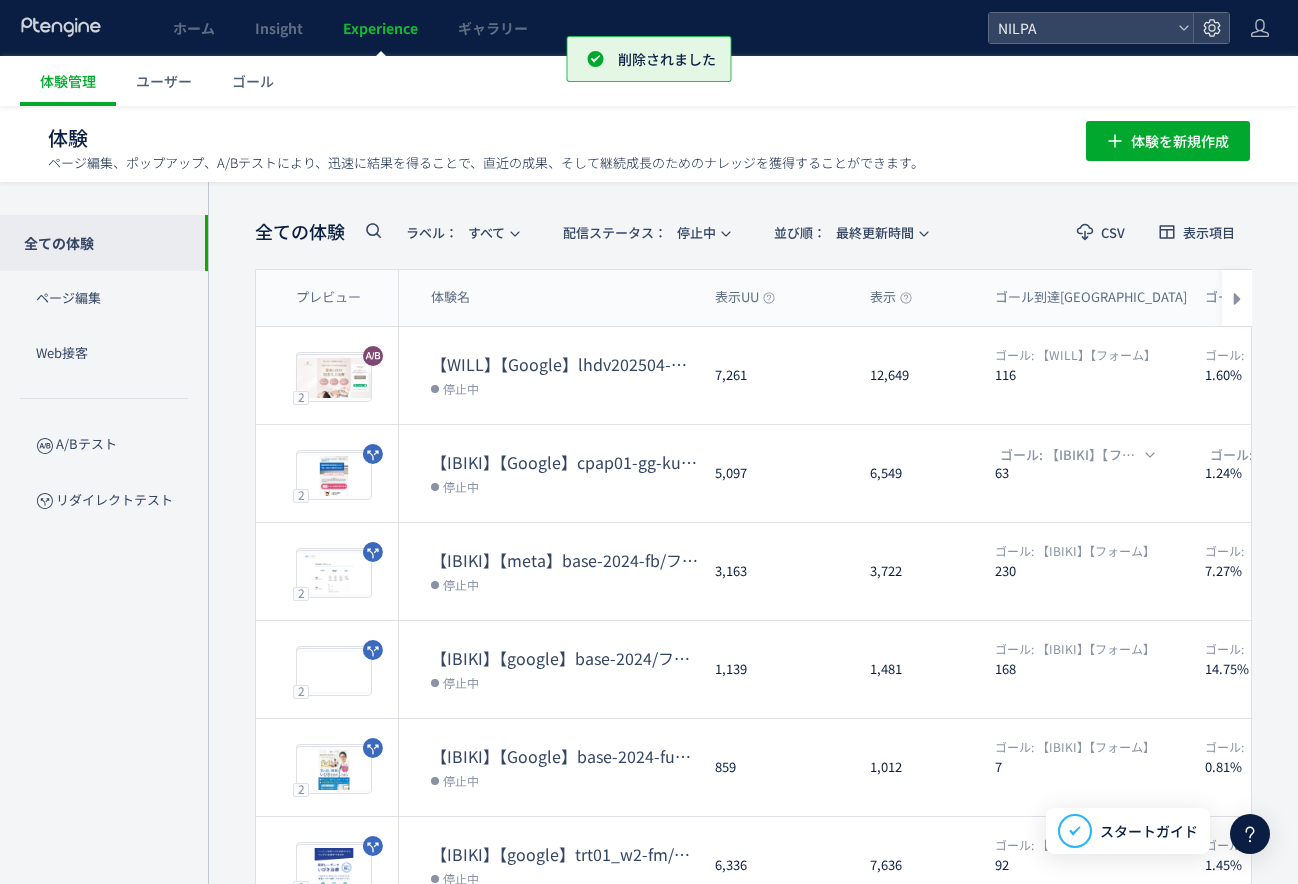 click on "全ての体験 ラベル：  すべて 配信ステータス​：  停止中 並び順：  最終更新時間" at bounding box center (599, 232) 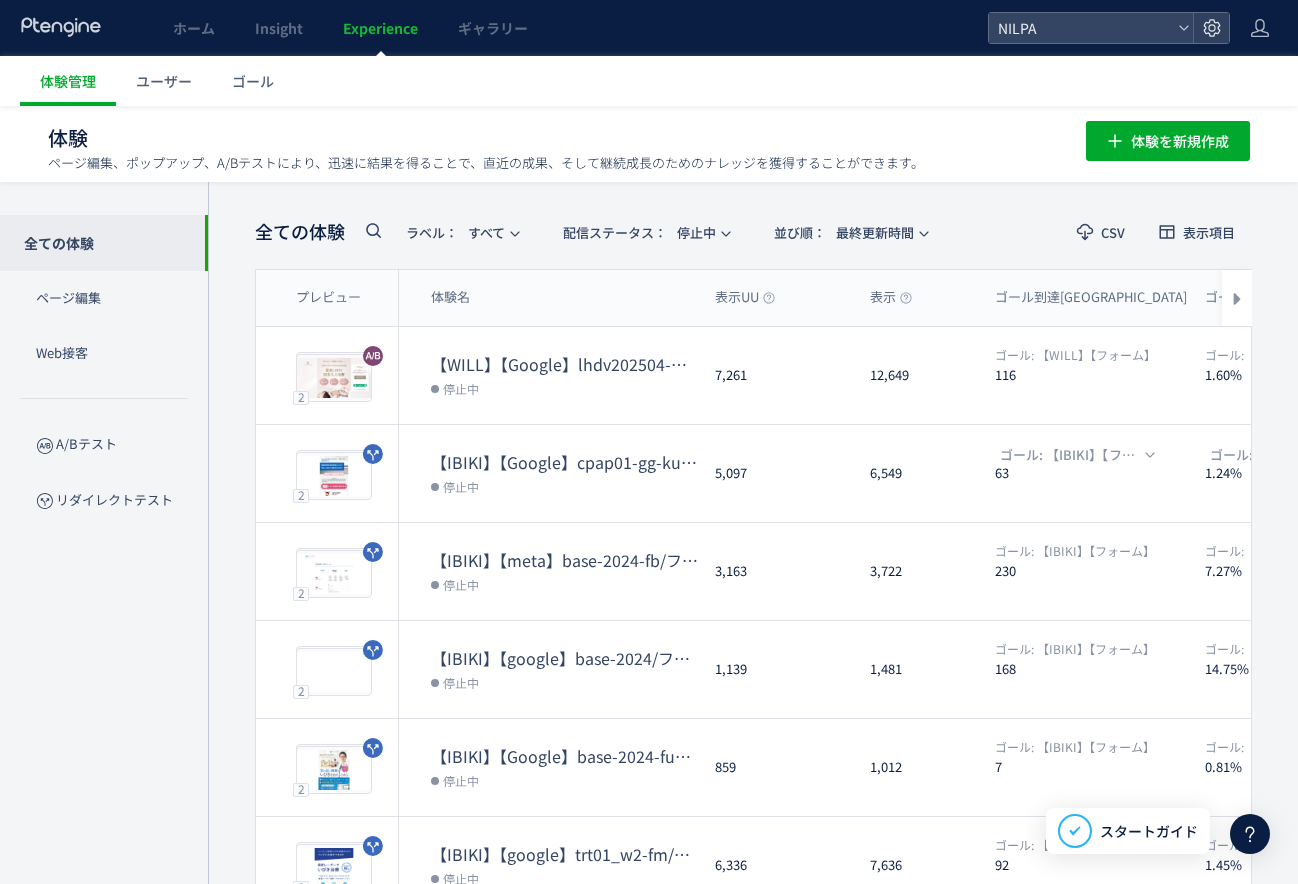 scroll, scrollTop: 0, scrollLeft: 0, axis: both 